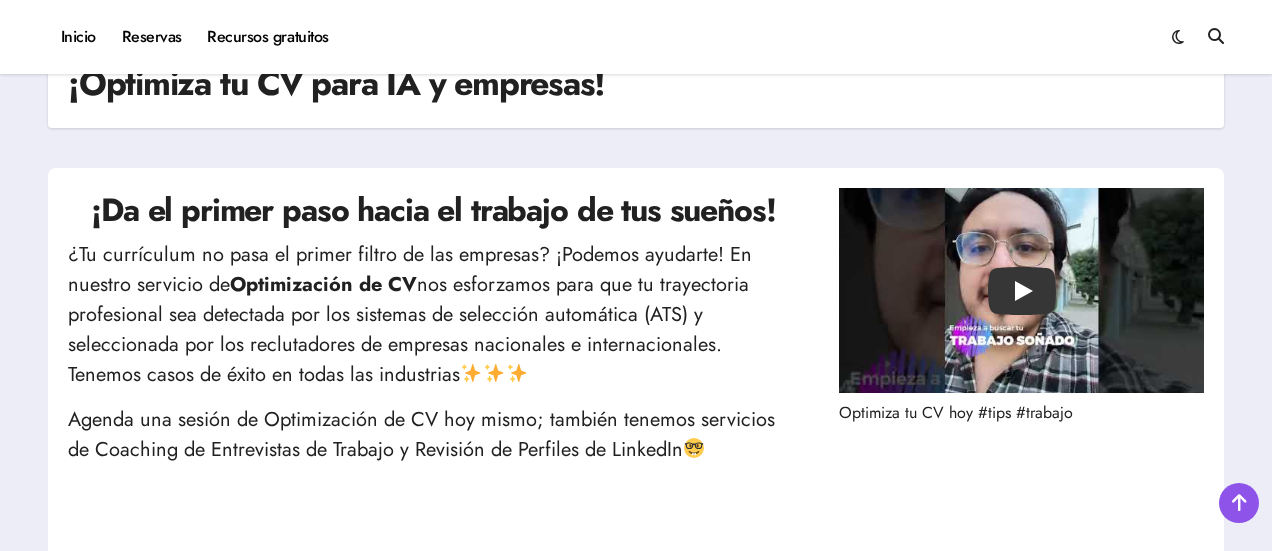 scroll, scrollTop: 666, scrollLeft: 0, axis: vertical 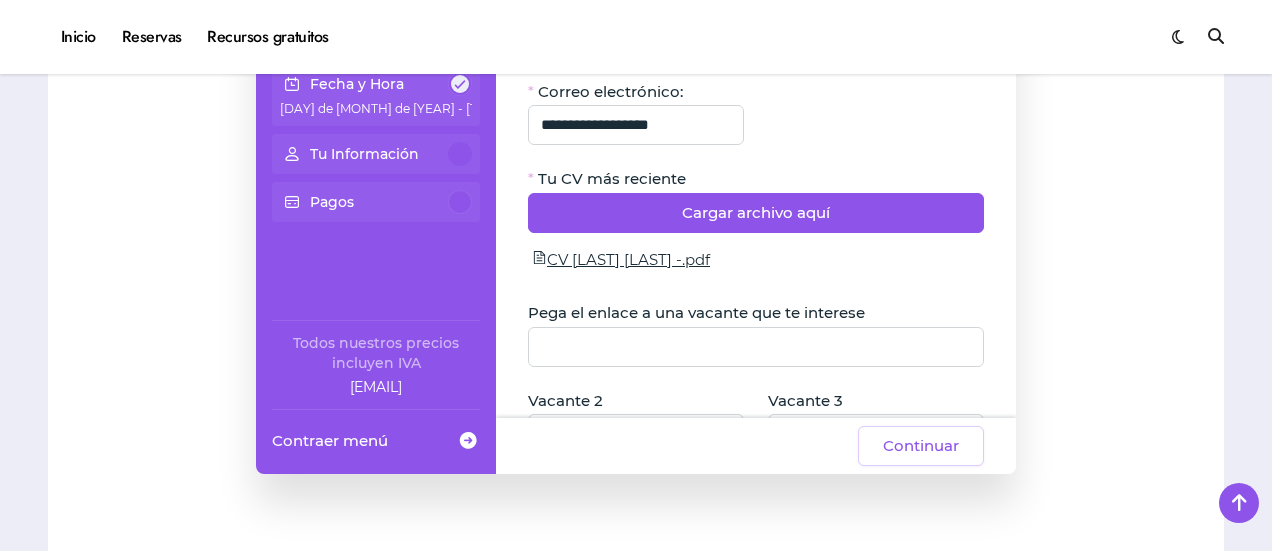 click 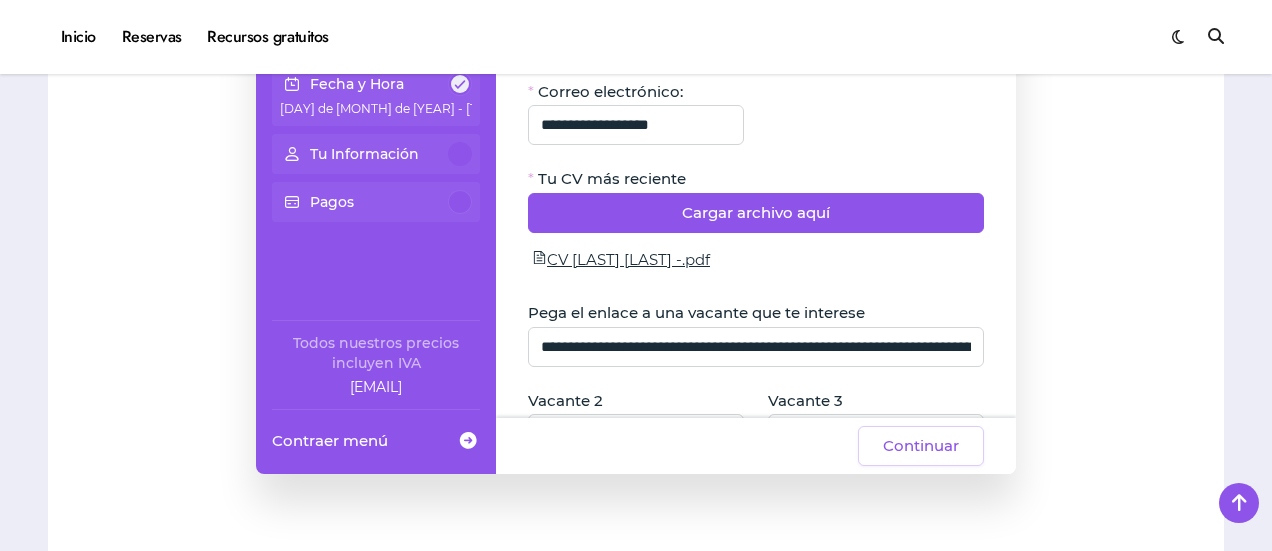 scroll, scrollTop: 0, scrollLeft: 1153, axis: horizontal 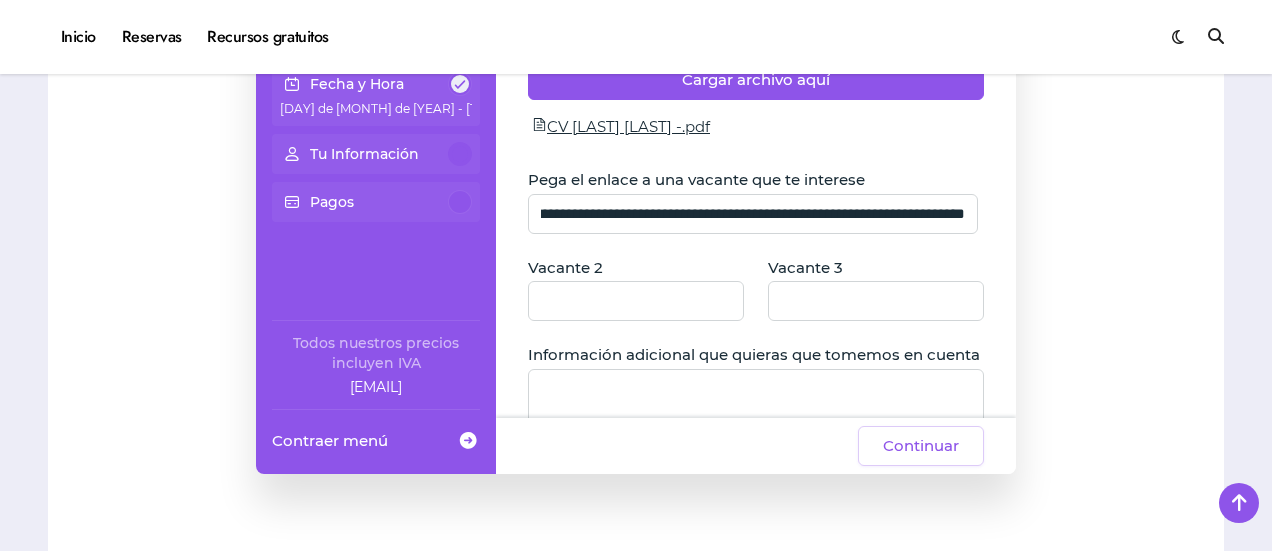 type on "**********" 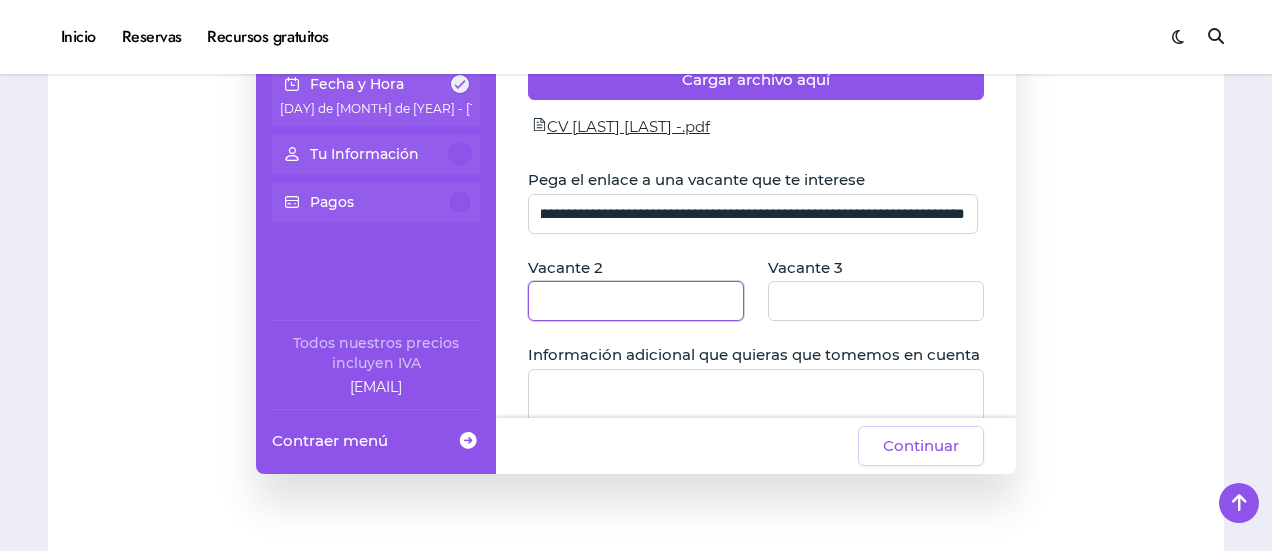 scroll, scrollTop: 0, scrollLeft: 0, axis: both 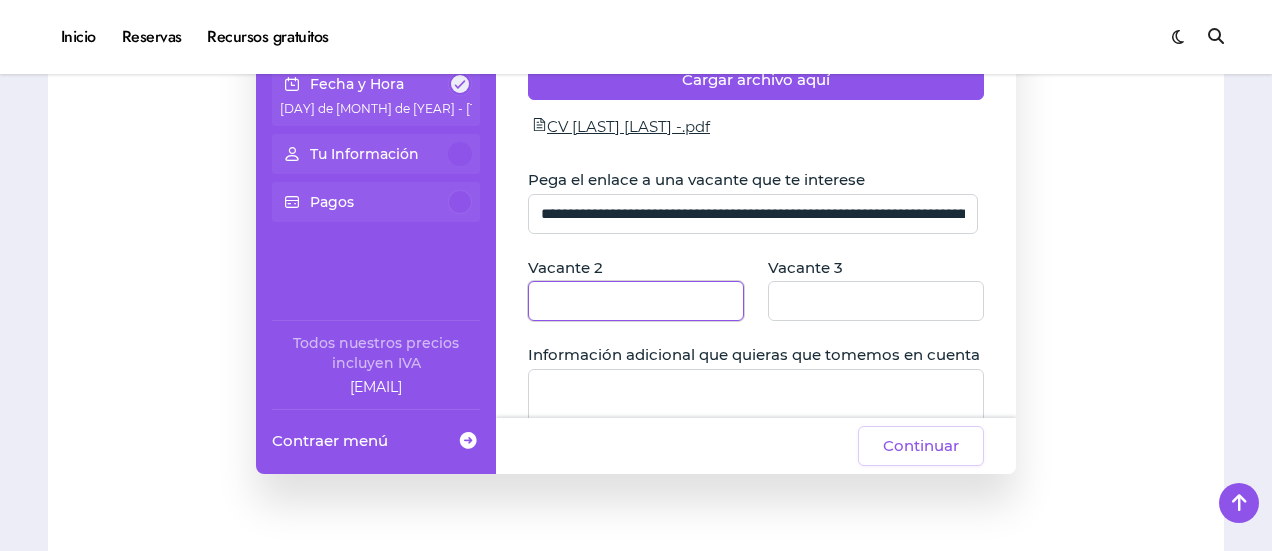 click 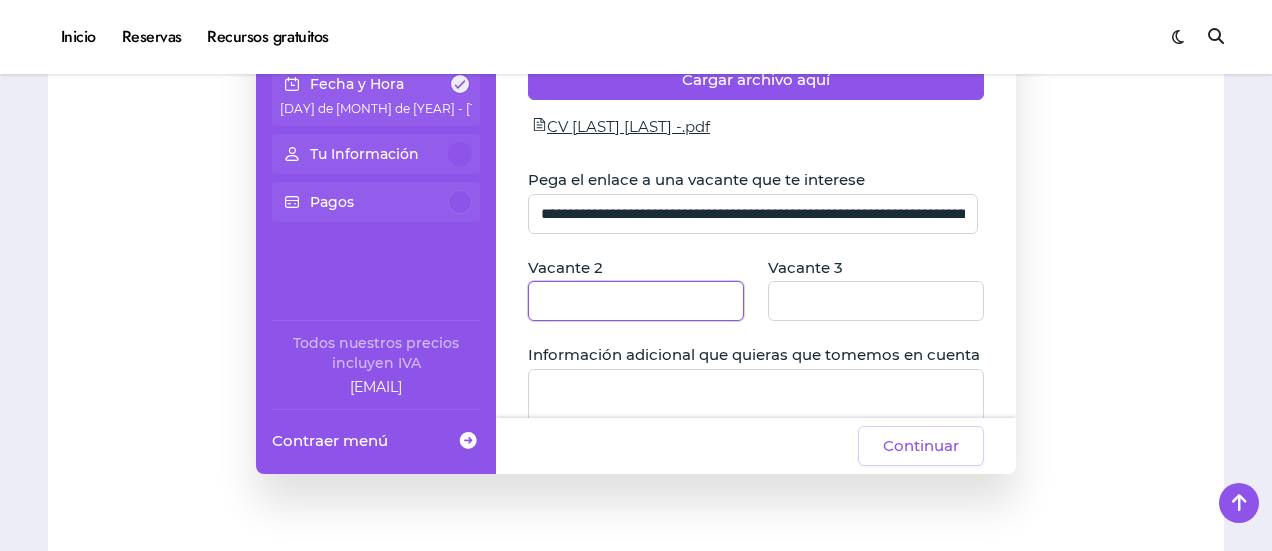 click 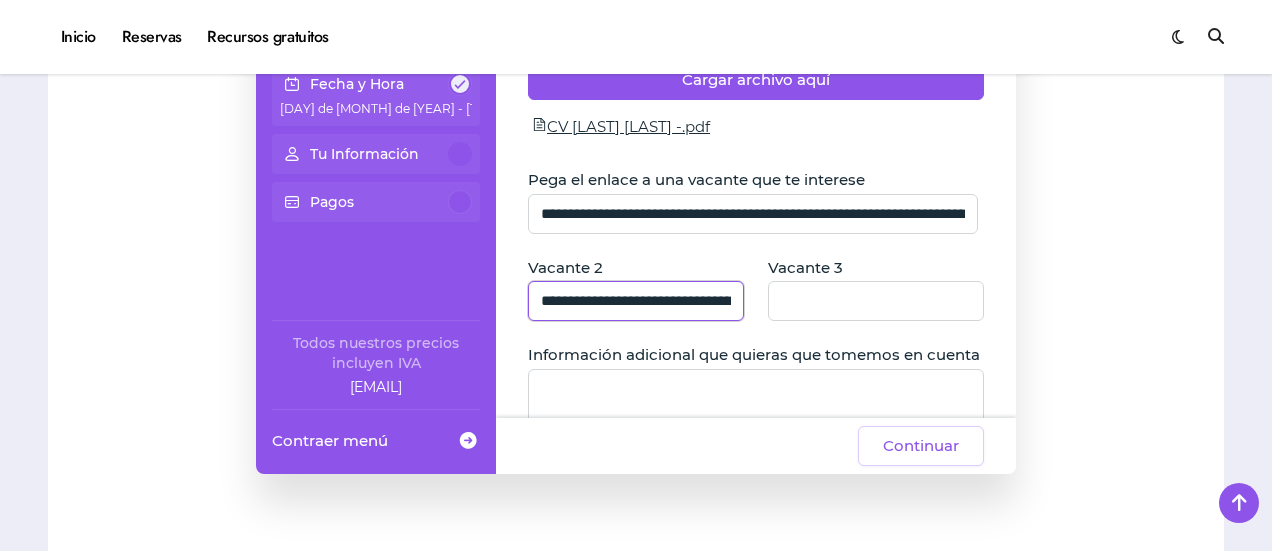scroll, scrollTop: 0, scrollLeft: 172, axis: horizontal 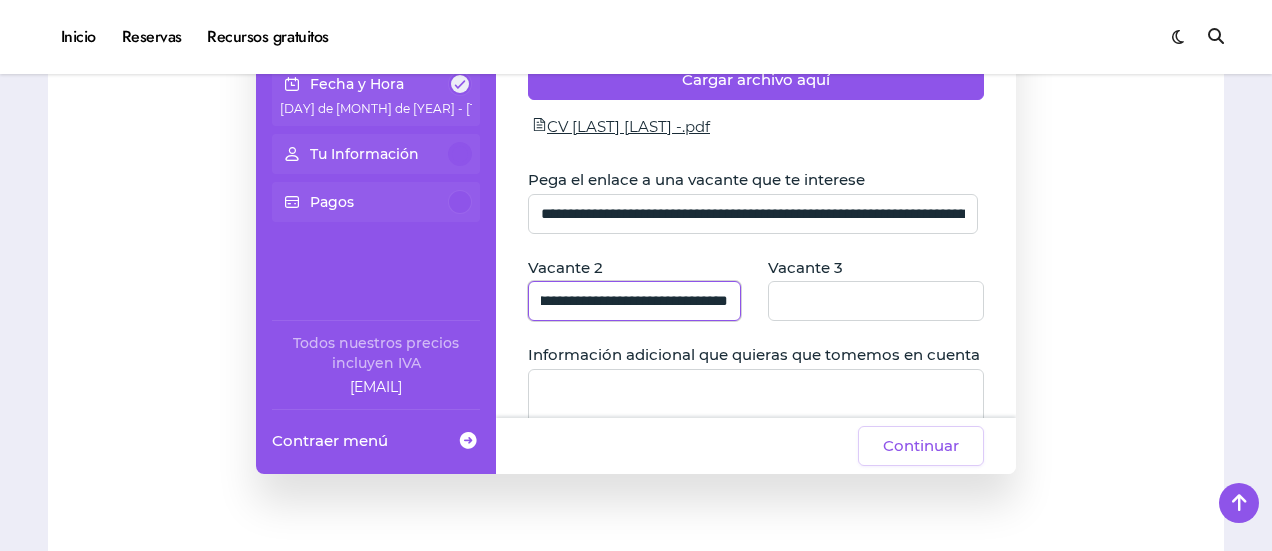type on "**********" 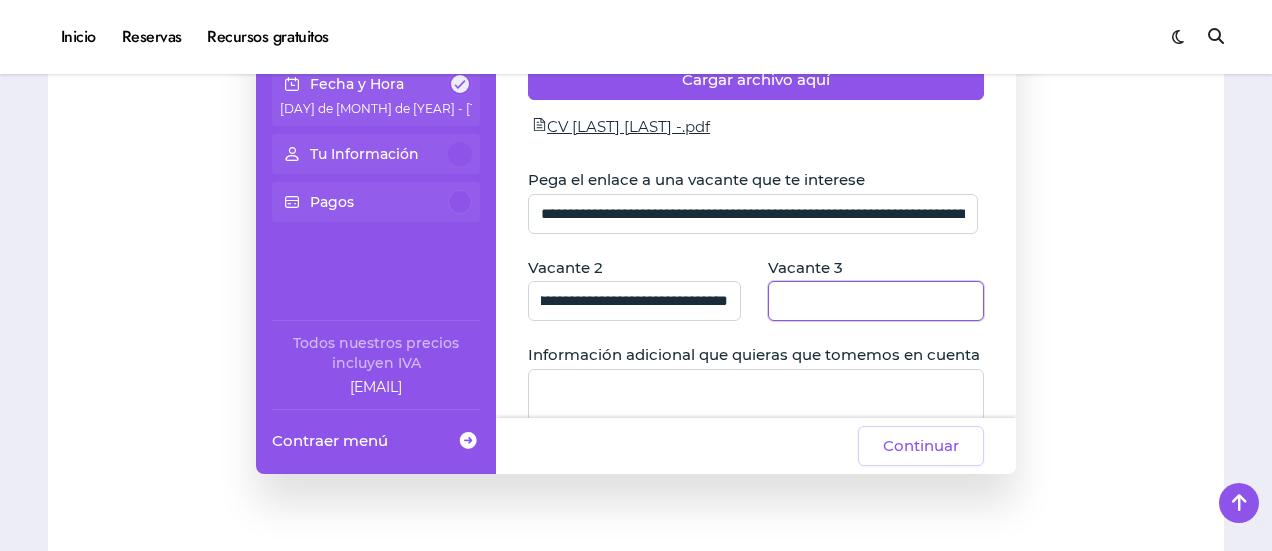 scroll, scrollTop: 0, scrollLeft: 0, axis: both 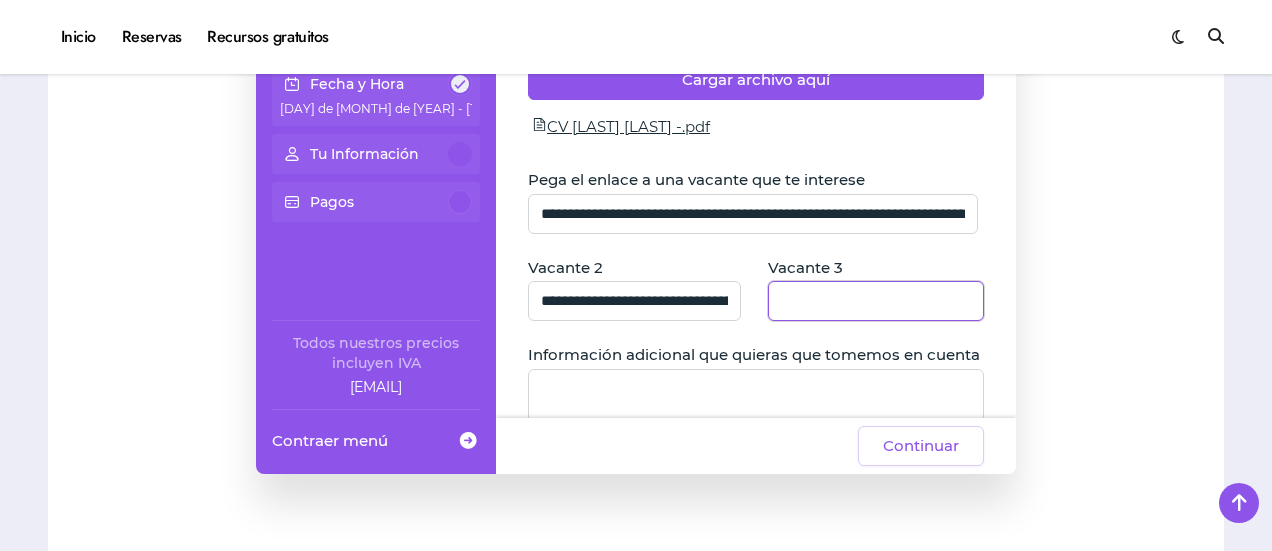 click 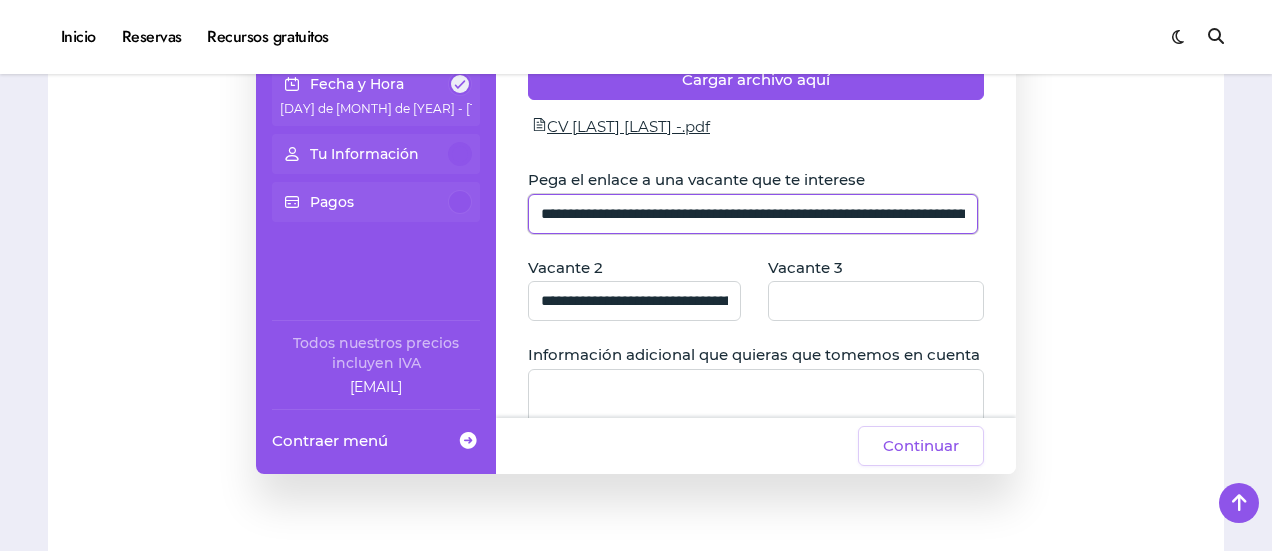 click on "**********" 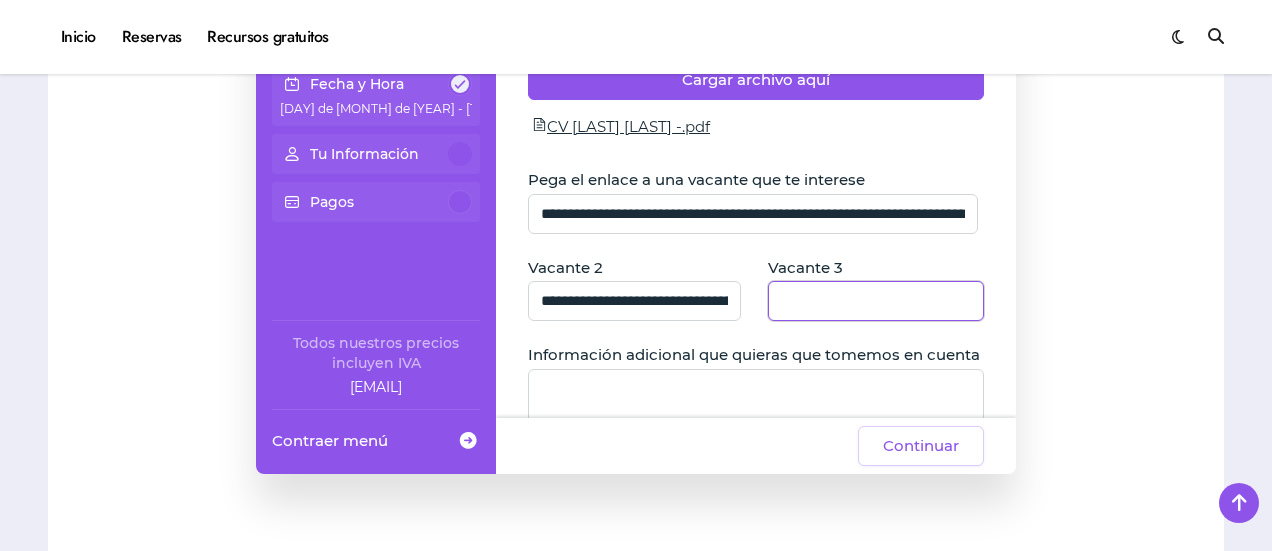 click 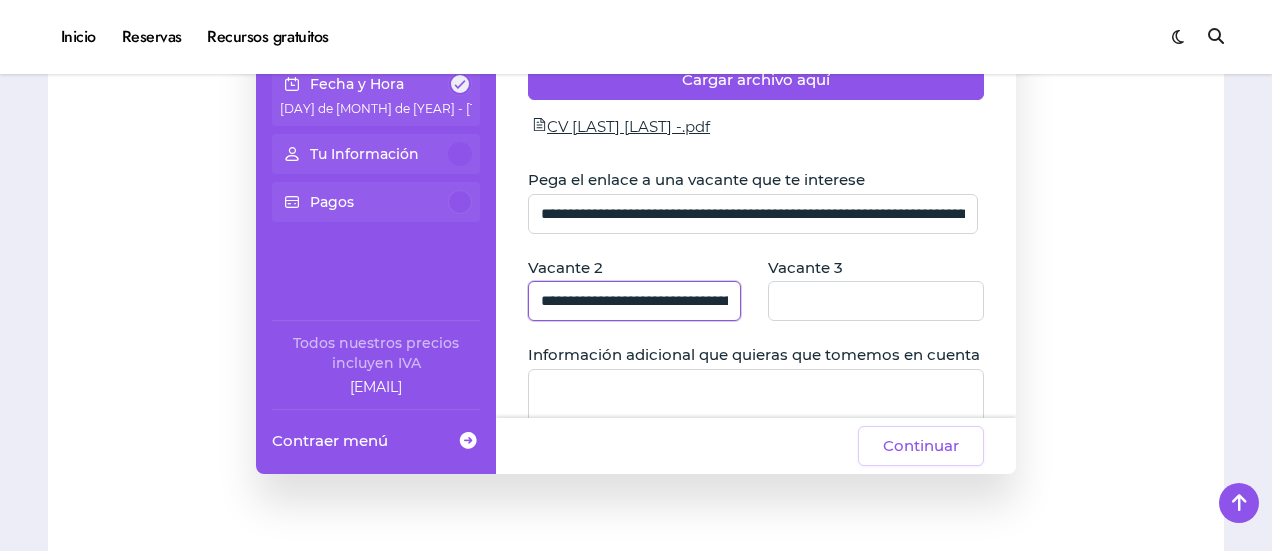 click on "**********" 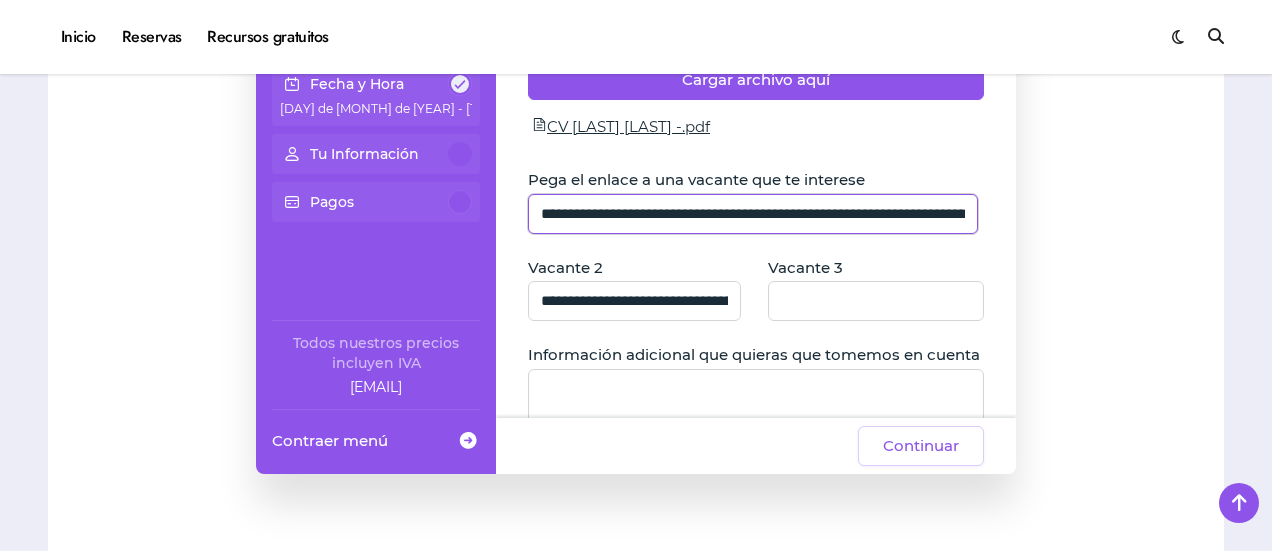 click on "**********" 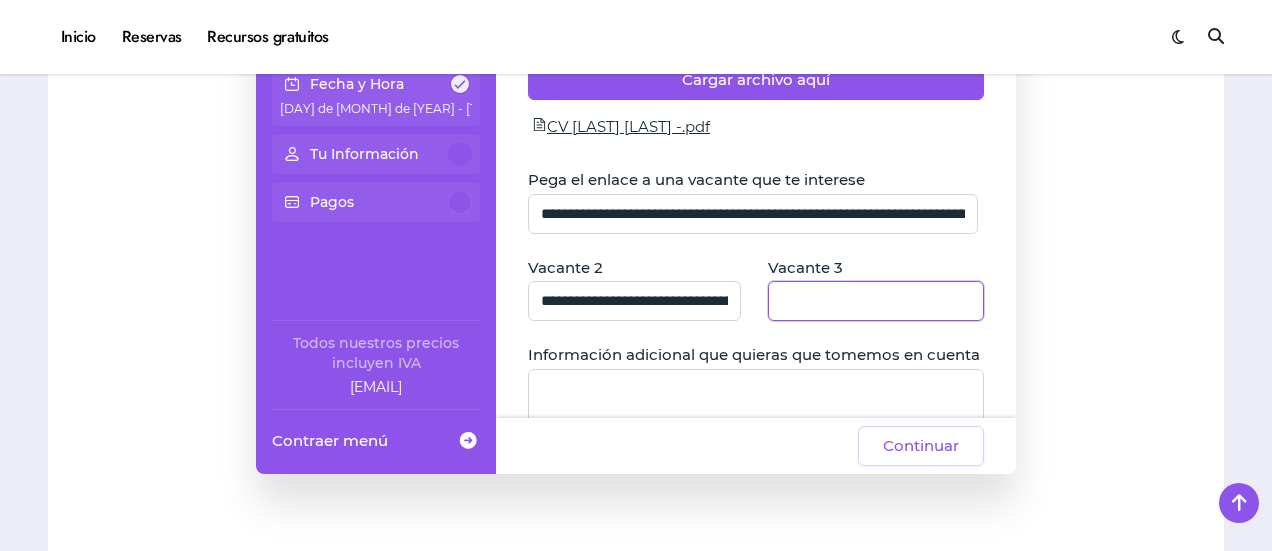 click 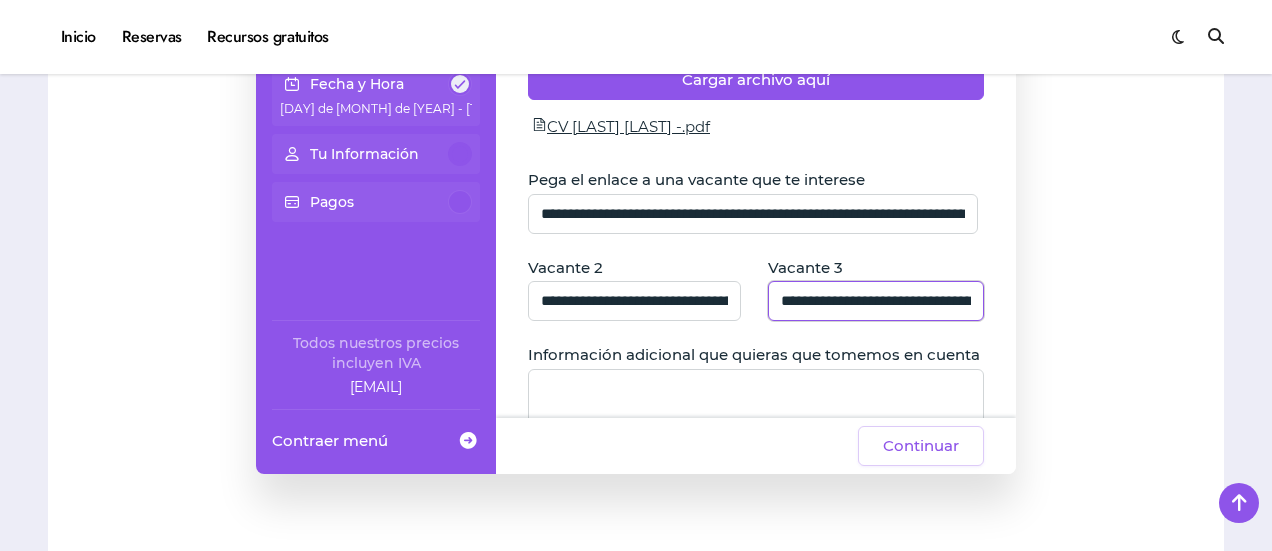 scroll, scrollTop: 0, scrollLeft: 168, axis: horizontal 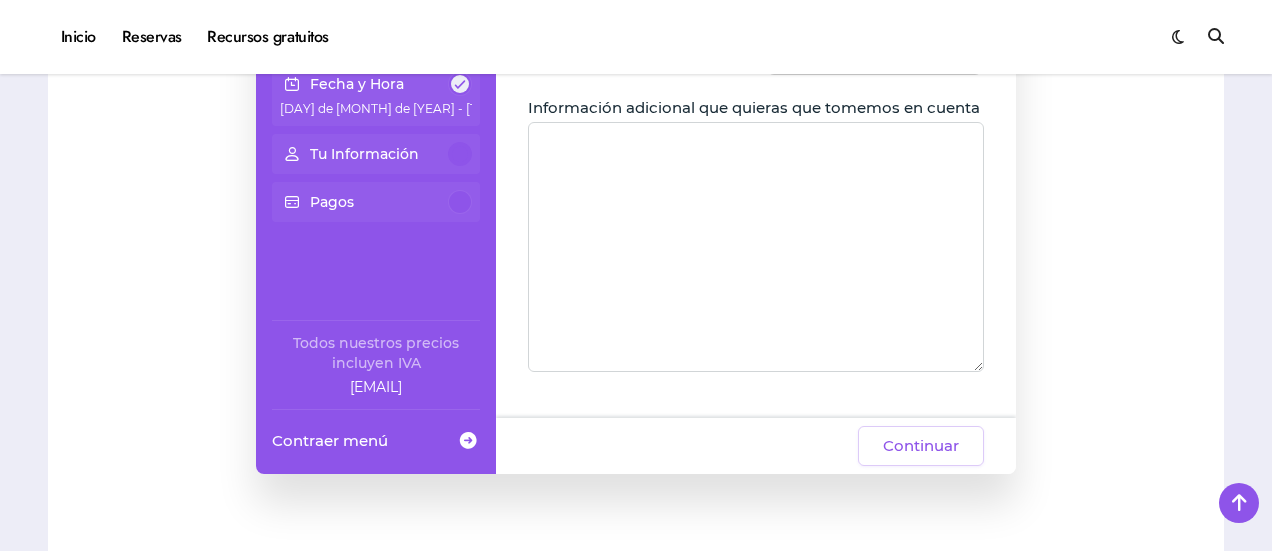type on "**********" 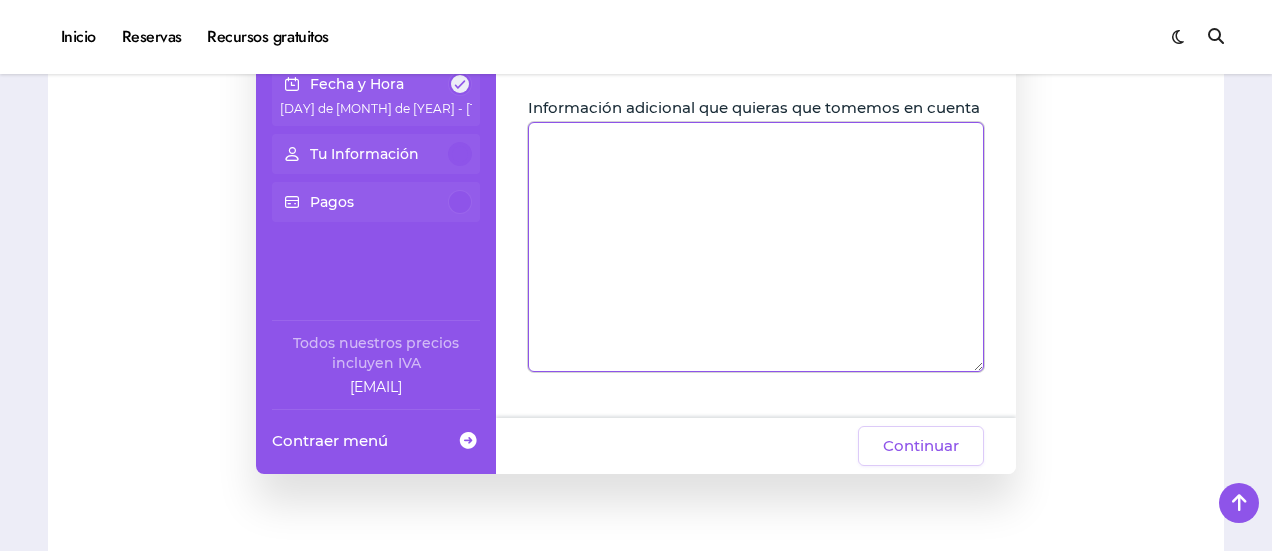 scroll, scrollTop: 0, scrollLeft: 0, axis: both 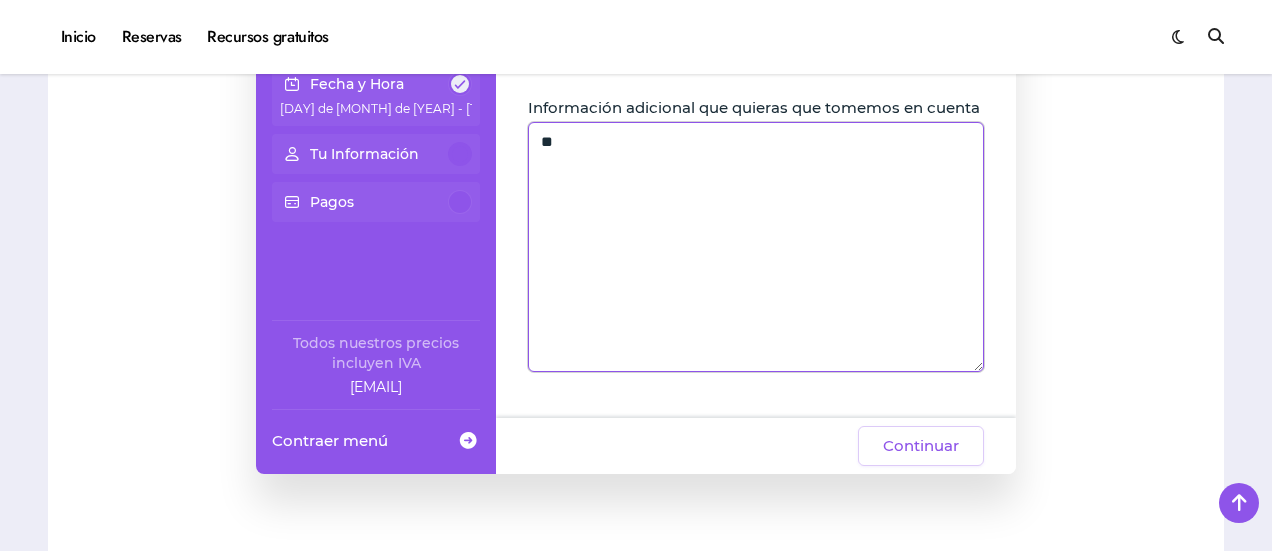 type on "*" 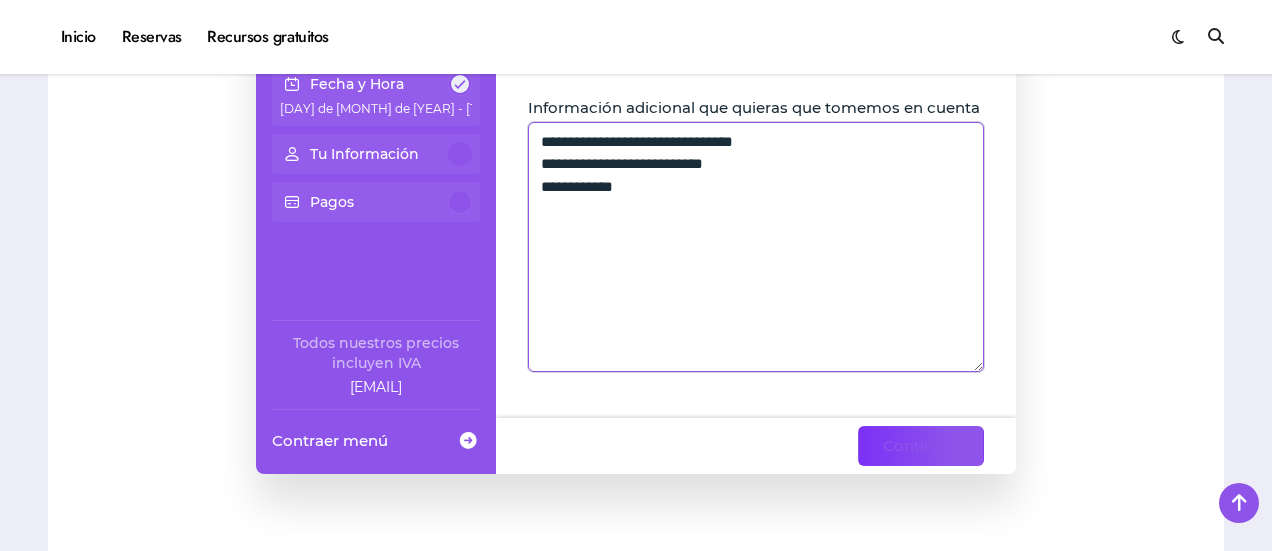 type on "**********" 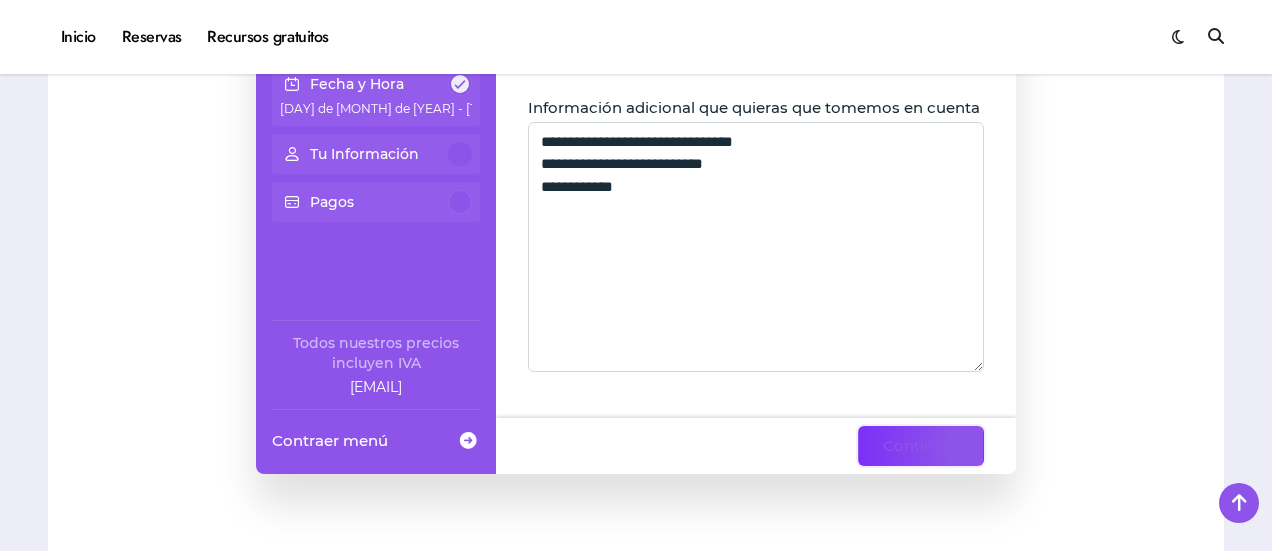 click on "Continuar" 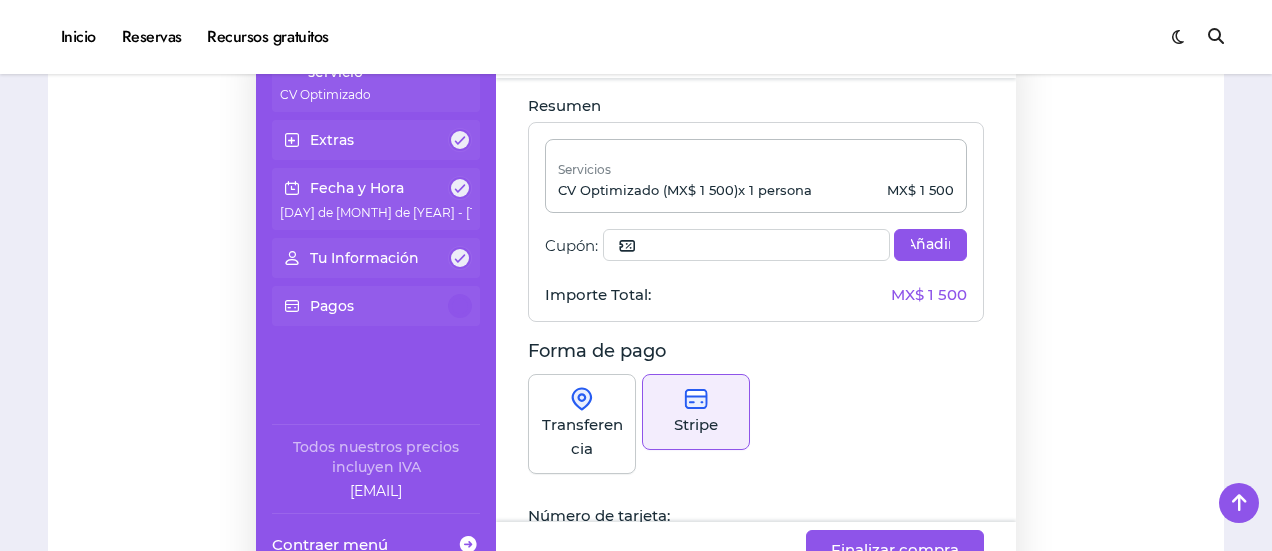 scroll, scrollTop: 533, scrollLeft: 0, axis: vertical 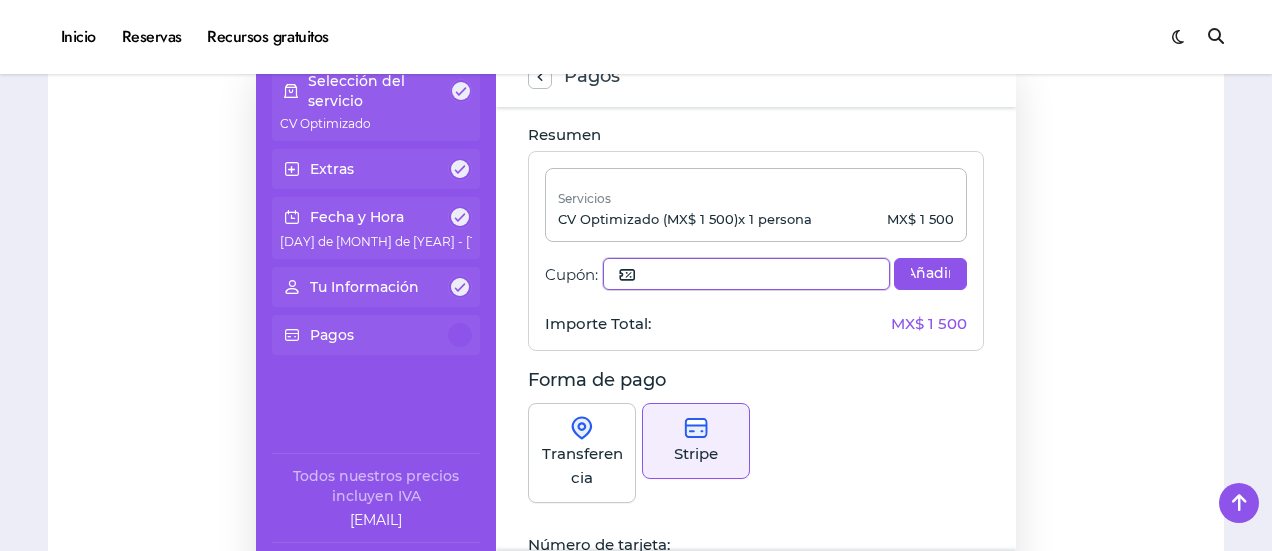 click 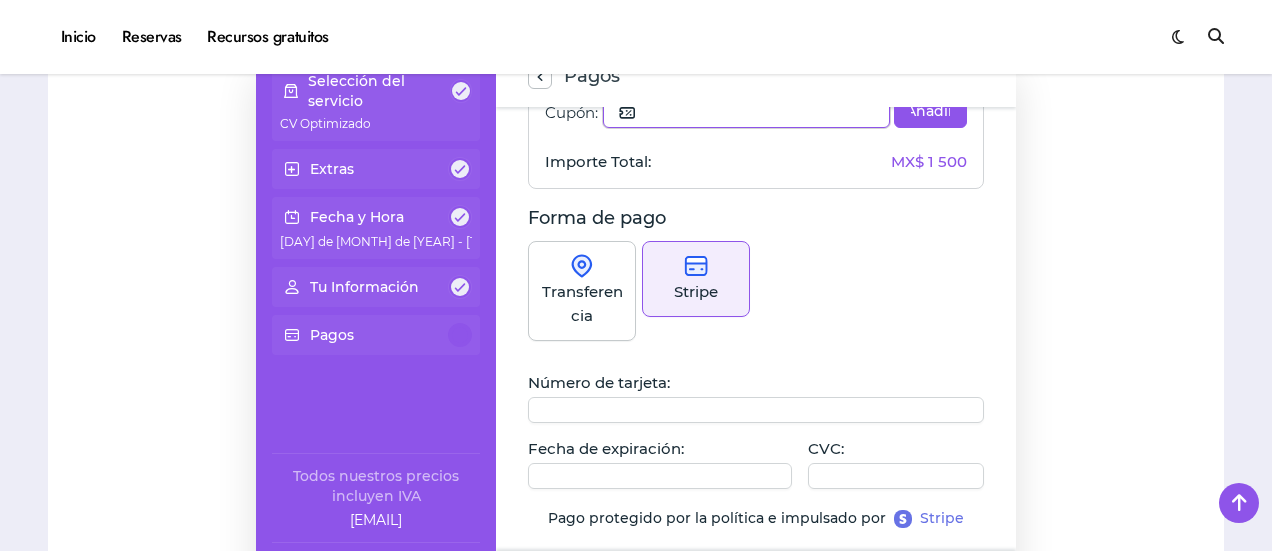 scroll, scrollTop: 0, scrollLeft: 0, axis: both 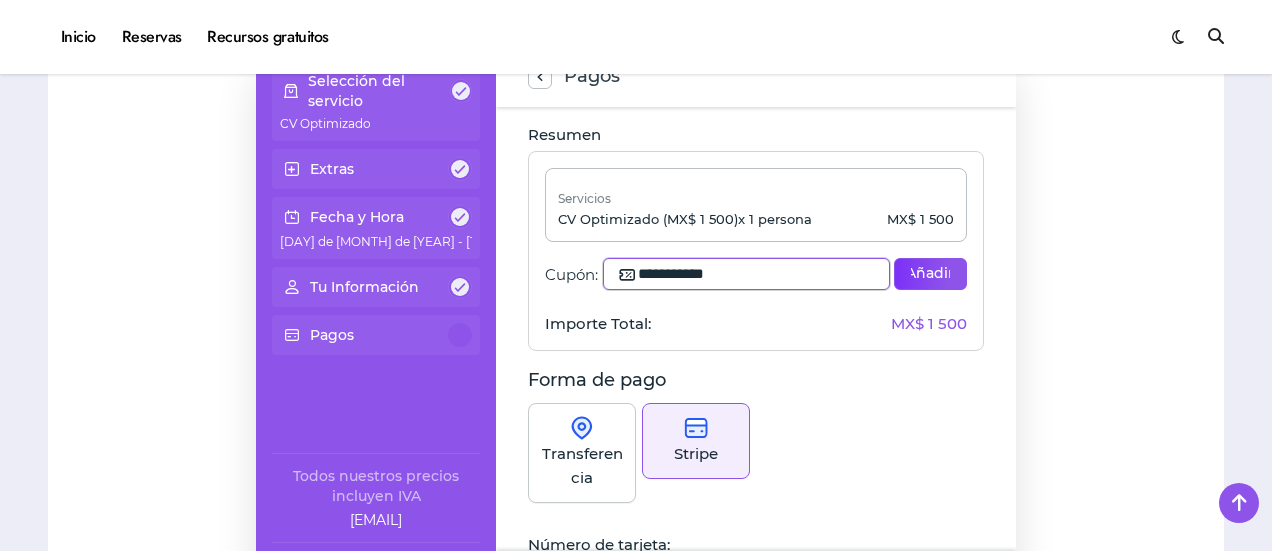 type on "**********" 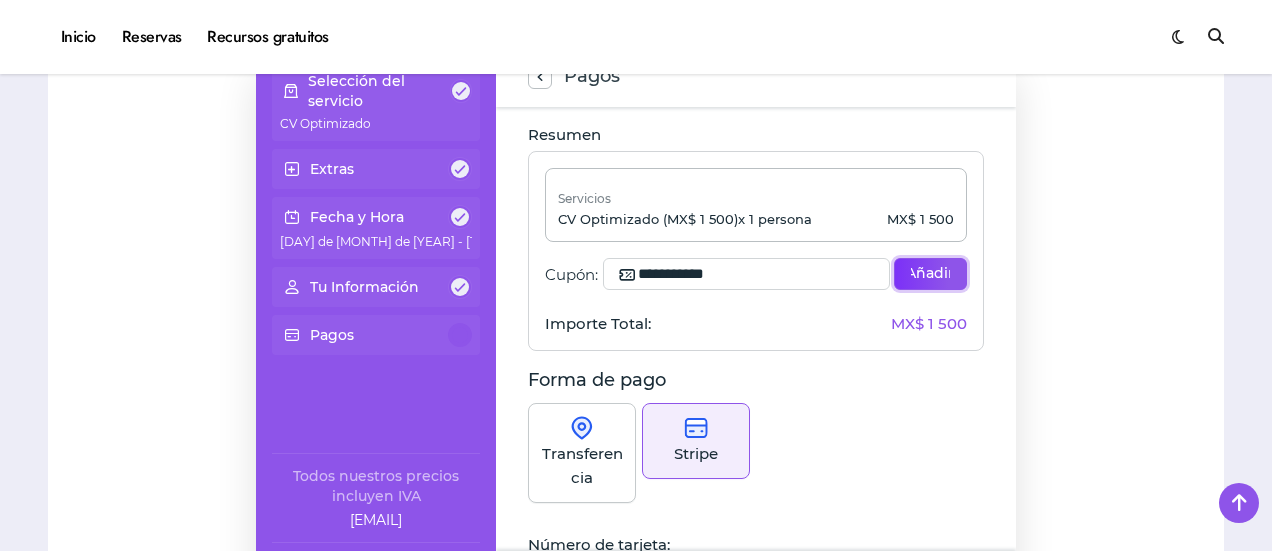 click on "Añadir" at bounding box center [930, 274] 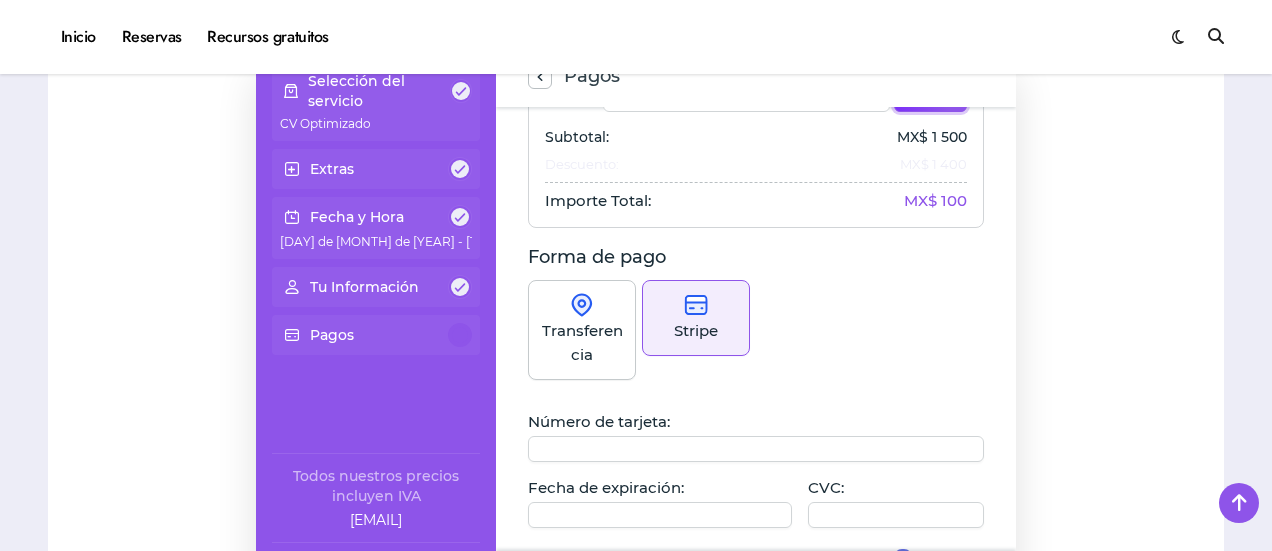 scroll, scrollTop: 217, scrollLeft: 0, axis: vertical 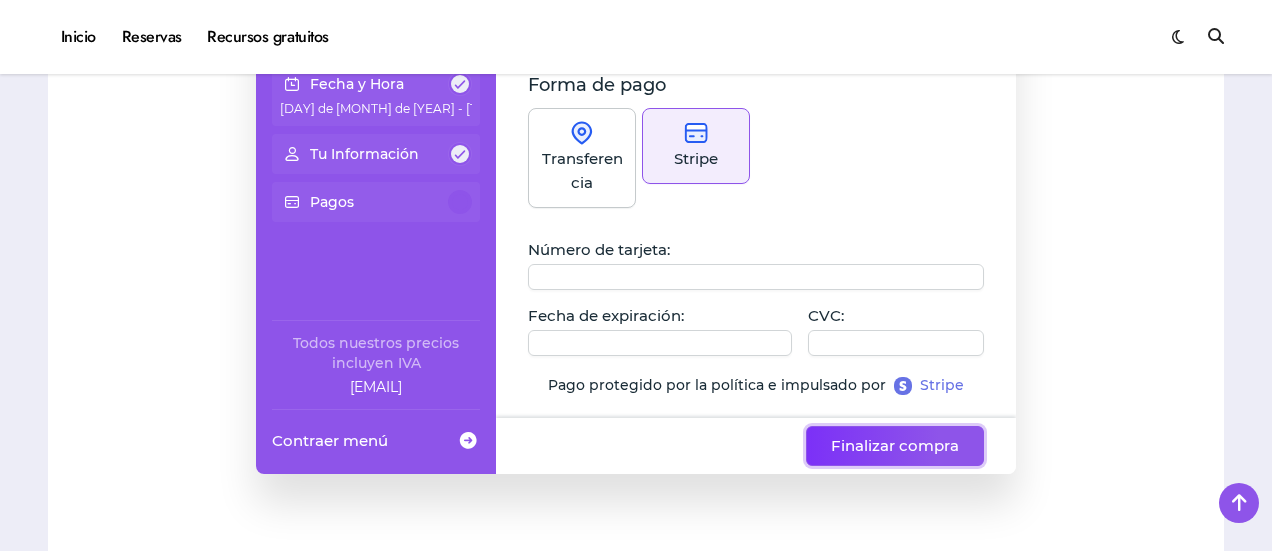 click on "Finalizar compra" at bounding box center [895, 446] 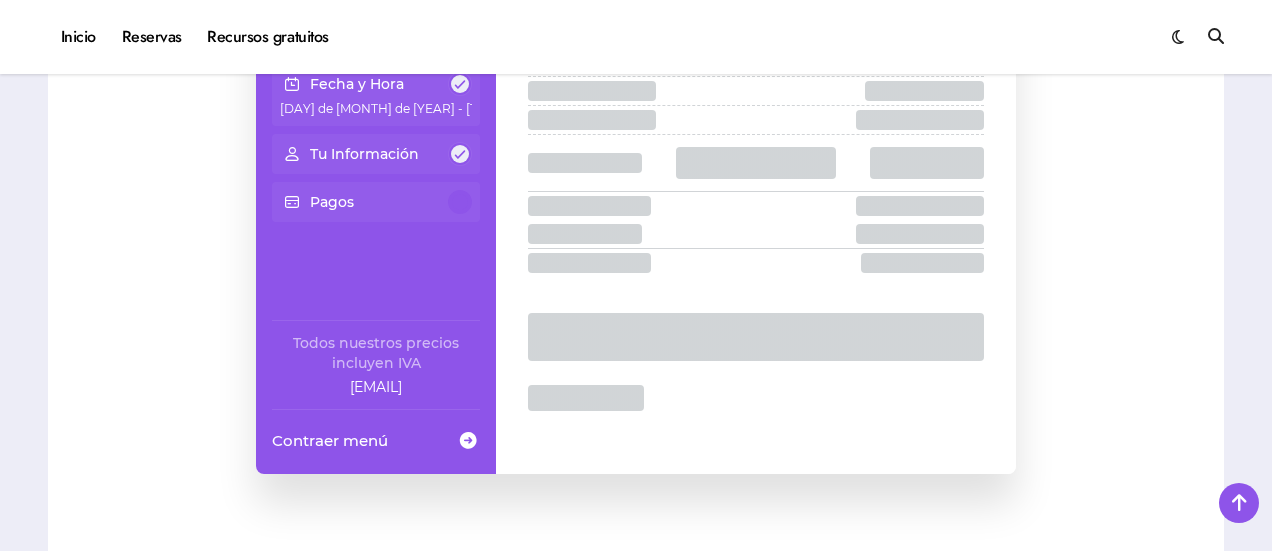 scroll, scrollTop: 0, scrollLeft: 0, axis: both 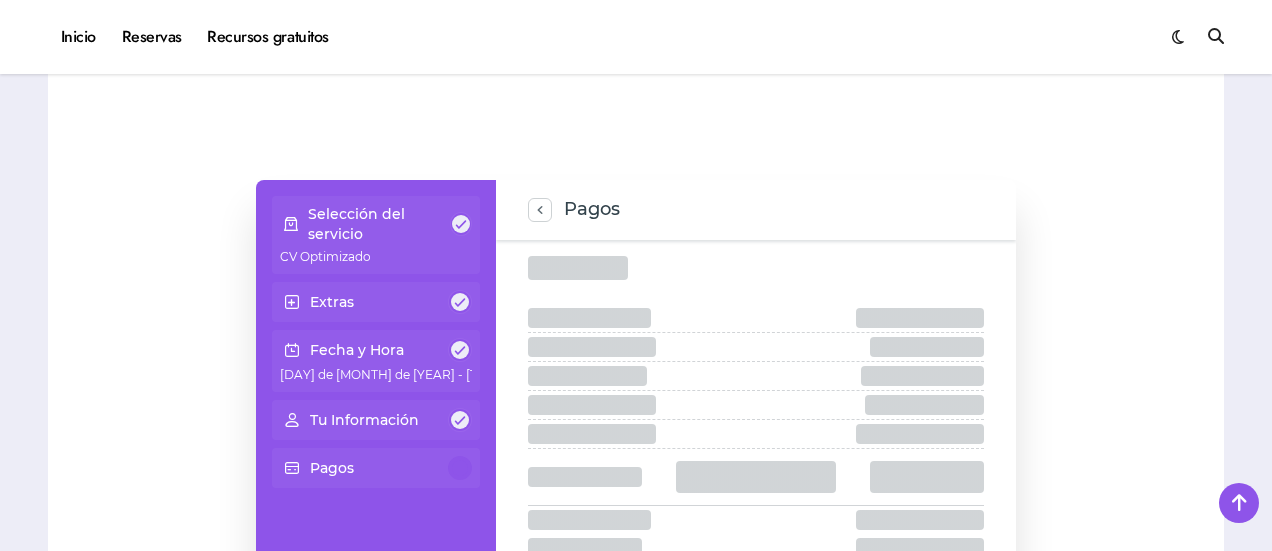 click on "Pagos" 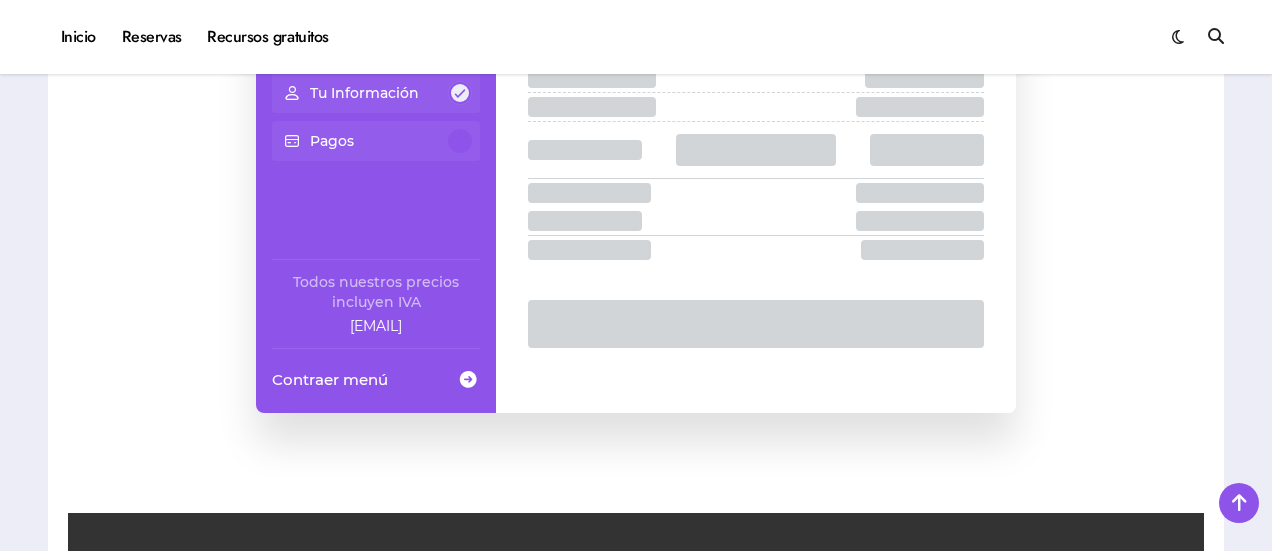 scroll, scrollTop: 666, scrollLeft: 0, axis: vertical 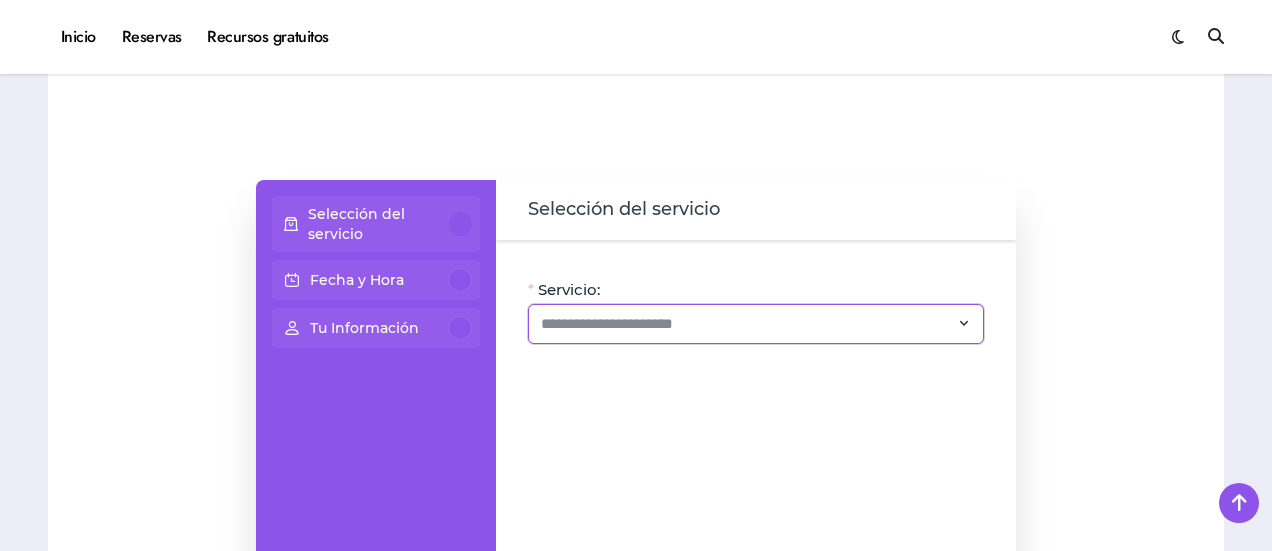 click 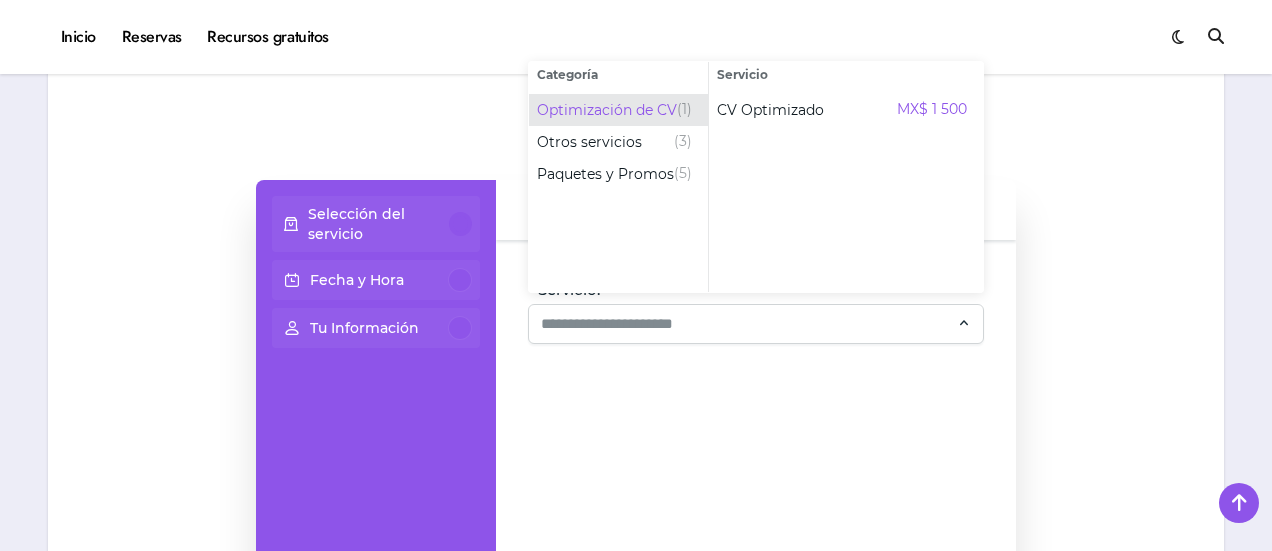 click on "Optimización de CV" at bounding box center (607, 110) 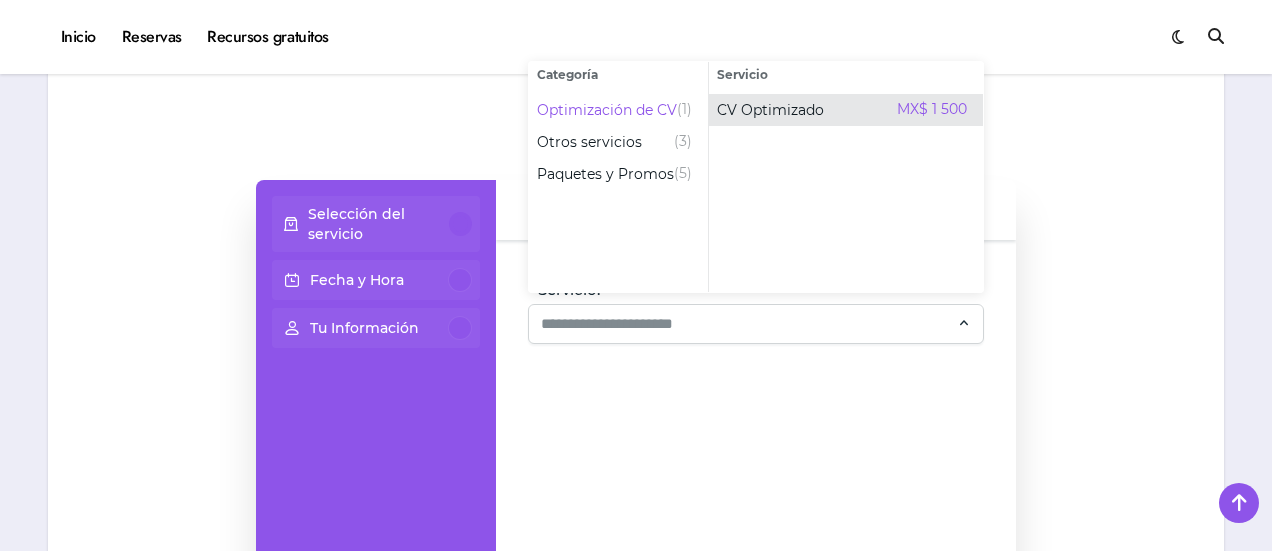 click on "CV Optimizado" at bounding box center (770, 110) 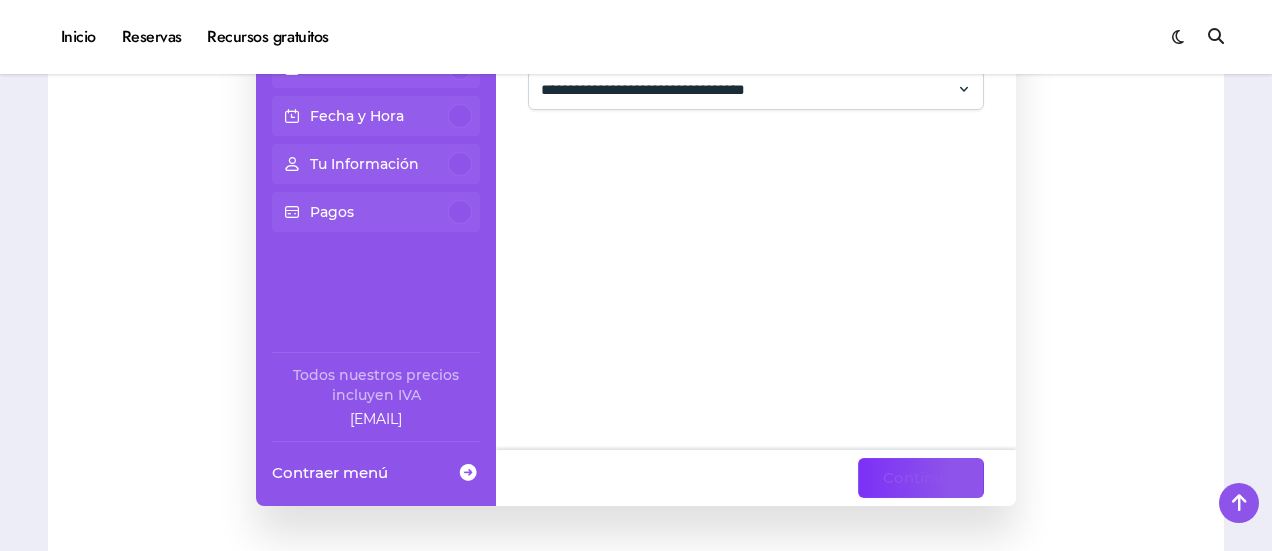 scroll, scrollTop: 666, scrollLeft: 0, axis: vertical 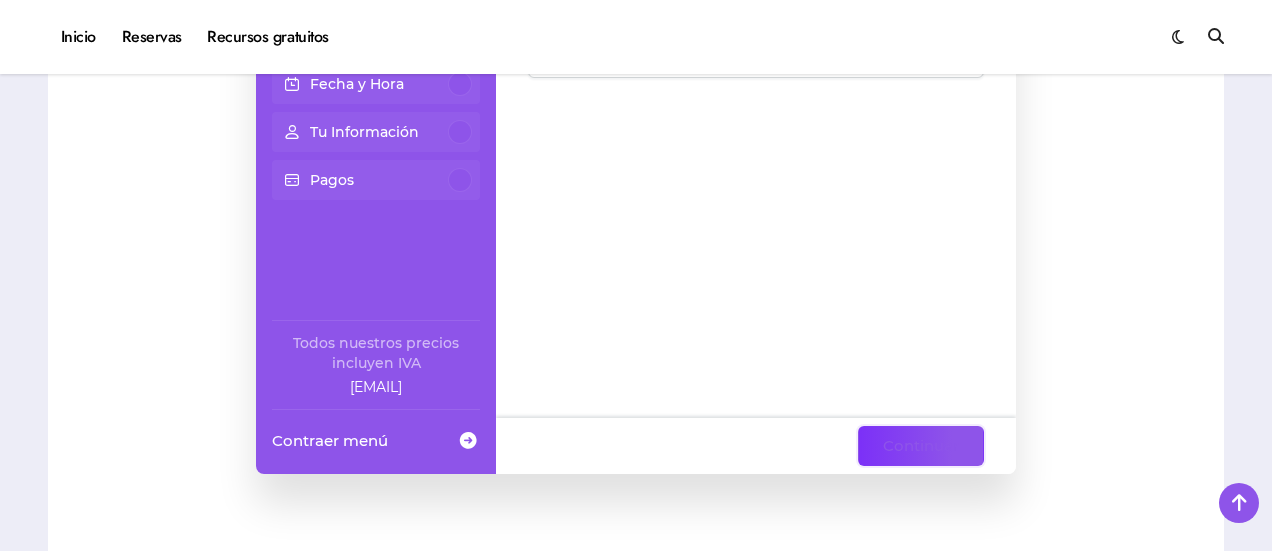 click on "Continuar" at bounding box center (921, 446) 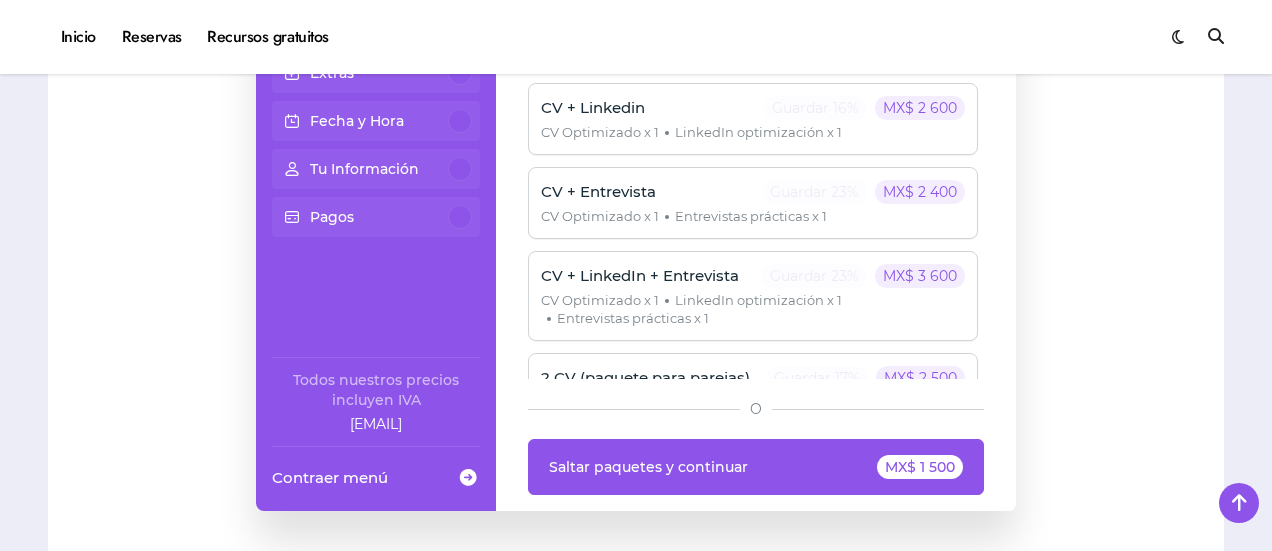 scroll, scrollTop: 800, scrollLeft: 0, axis: vertical 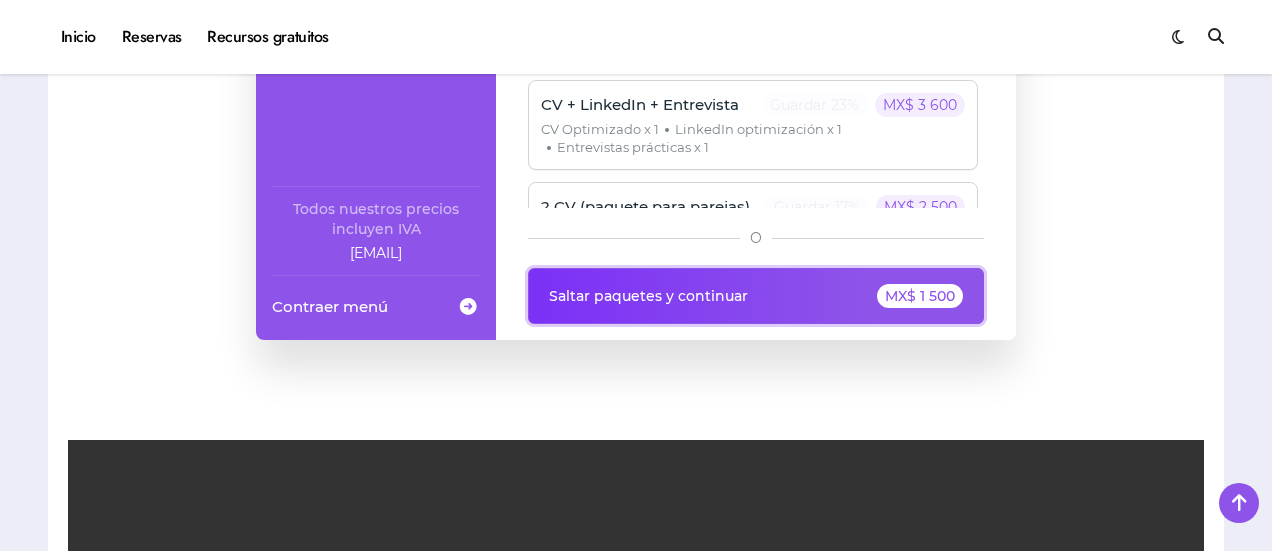 click on "MX$ 1 500" 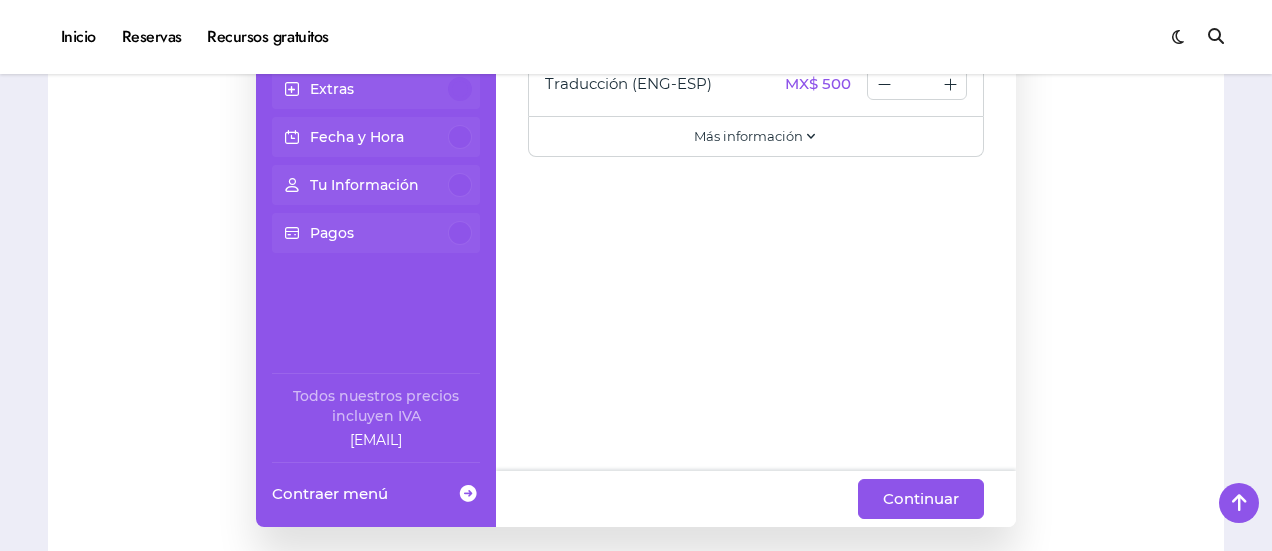scroll, scrollTop: 666, scrollLeft: 0, axis: vertical 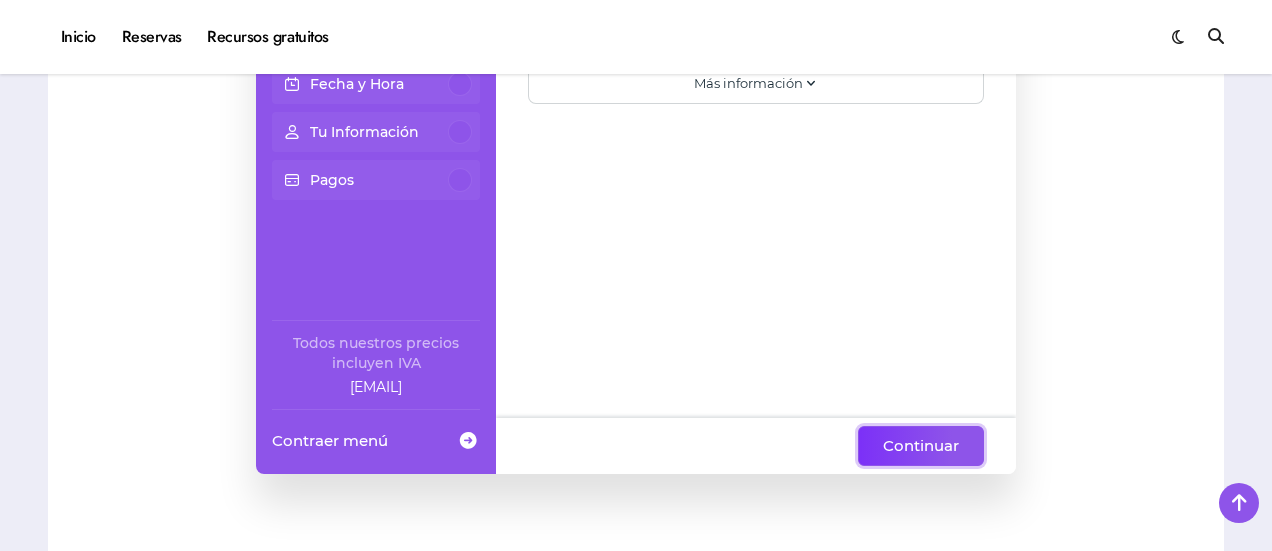 click on "Continuar" at bounding box center (921, 446) 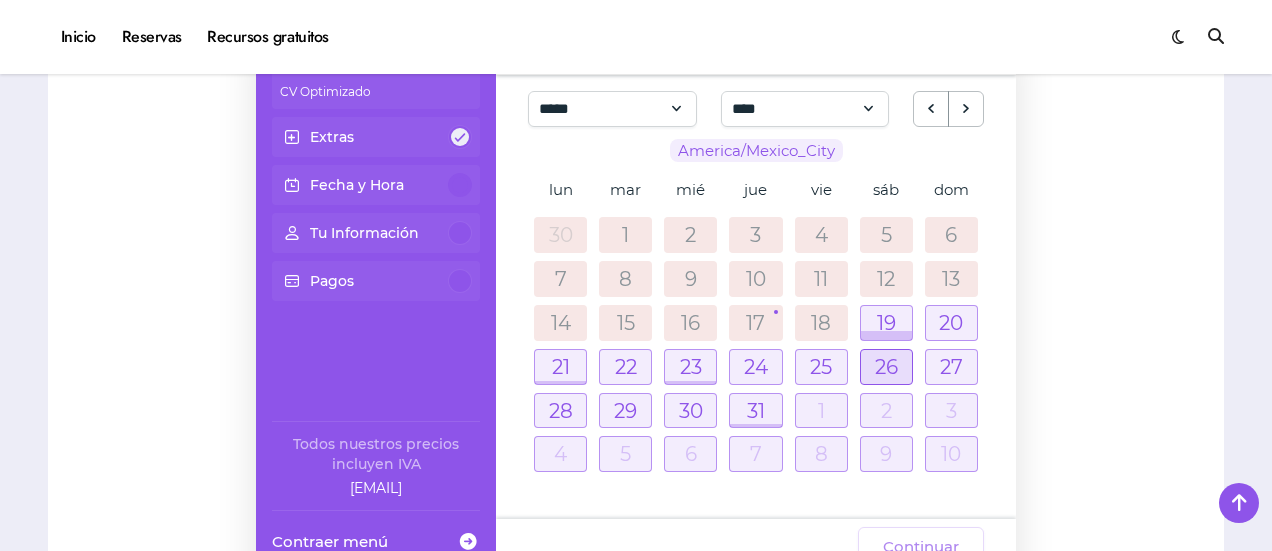 scroll, scrollTop: 533, scrollLeft: 0, axis: vertical 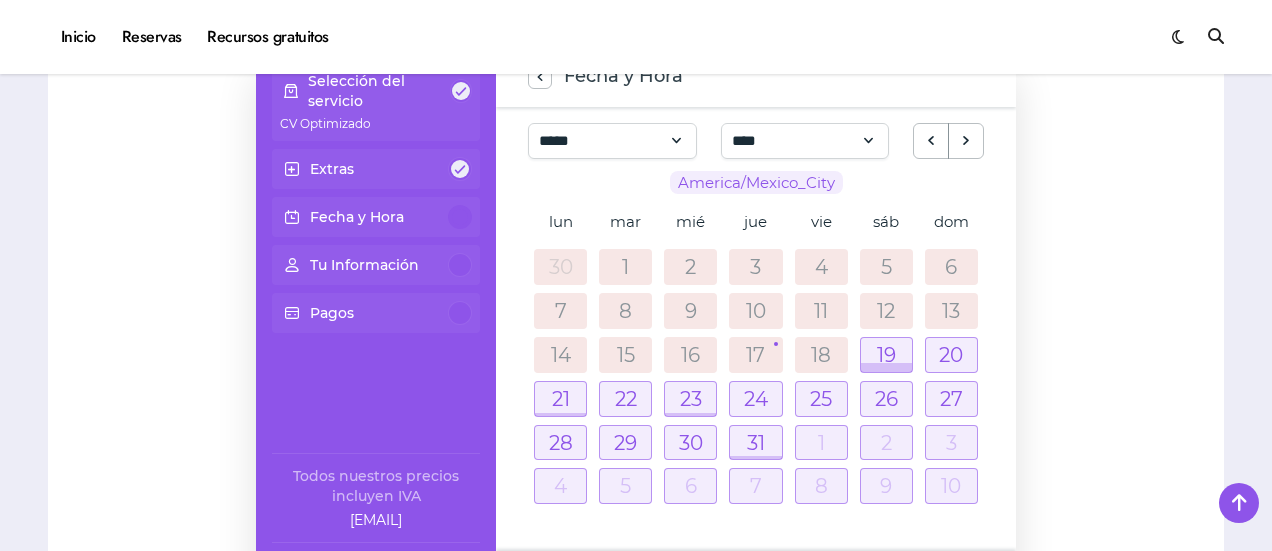 click on "18" at bounding box center [821, 355] 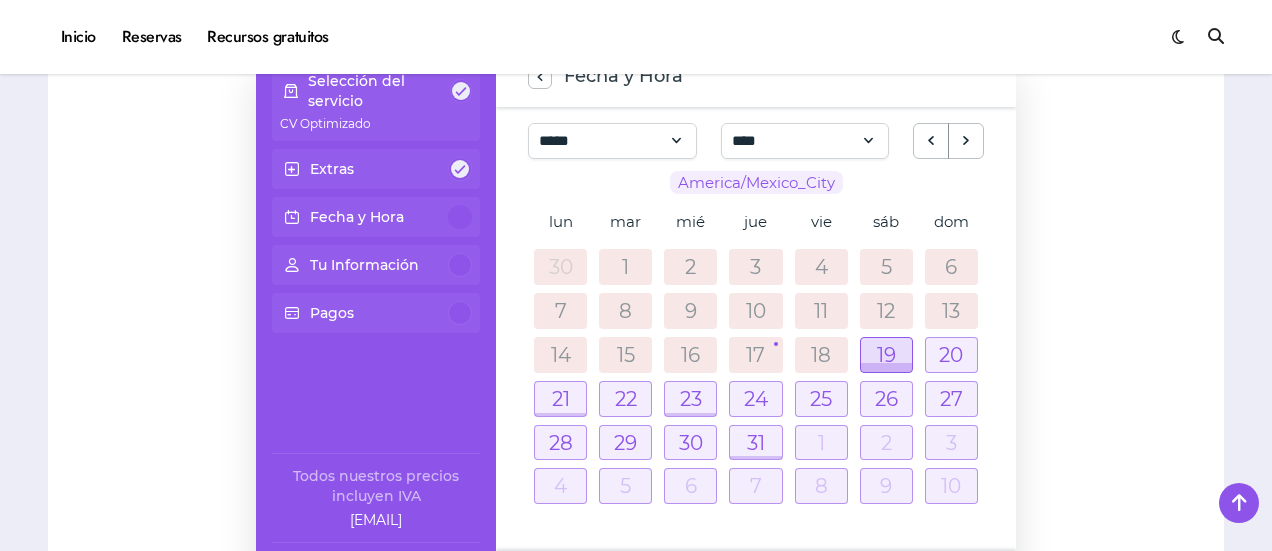 click at bounding box center (886, 355) 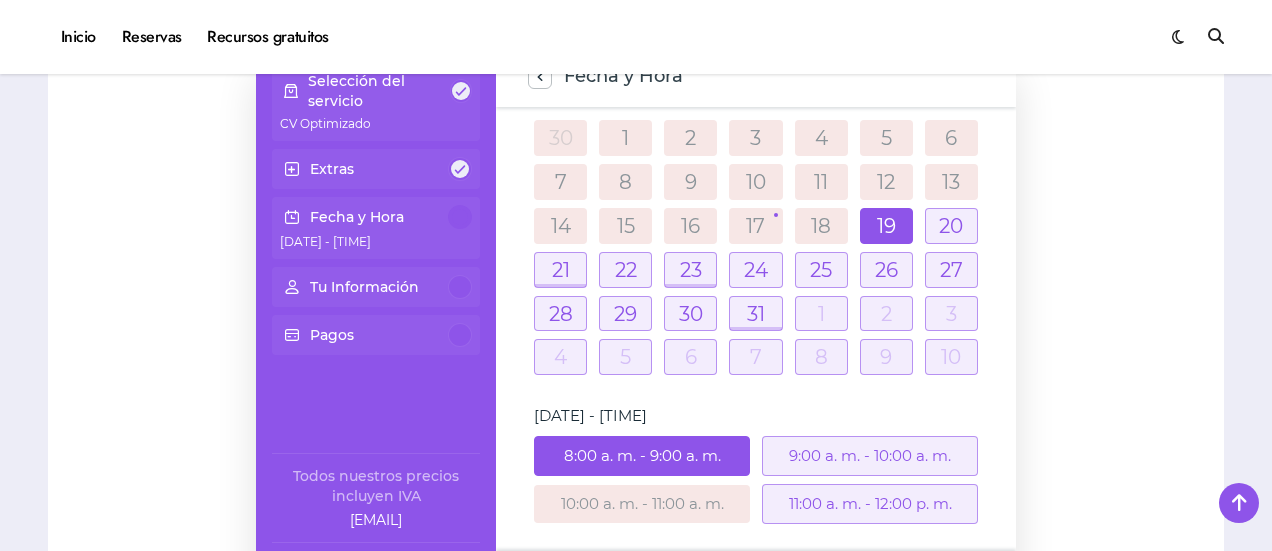 scroll, scrollTop: 124, scrollLeft: 0, axis: vertical 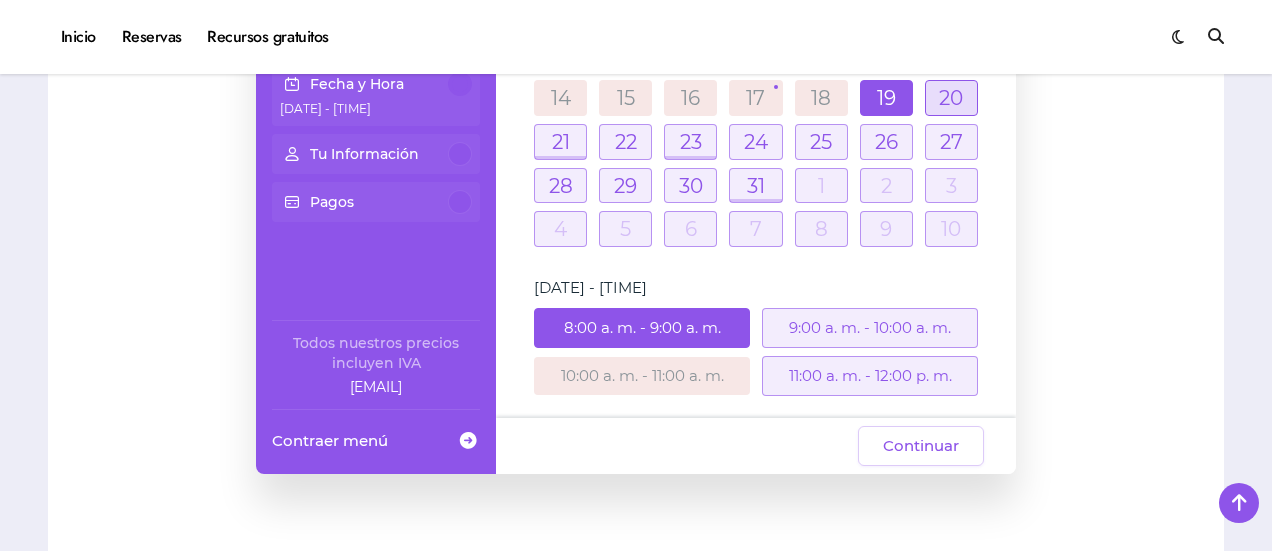 click at bounding box center (951, 98) 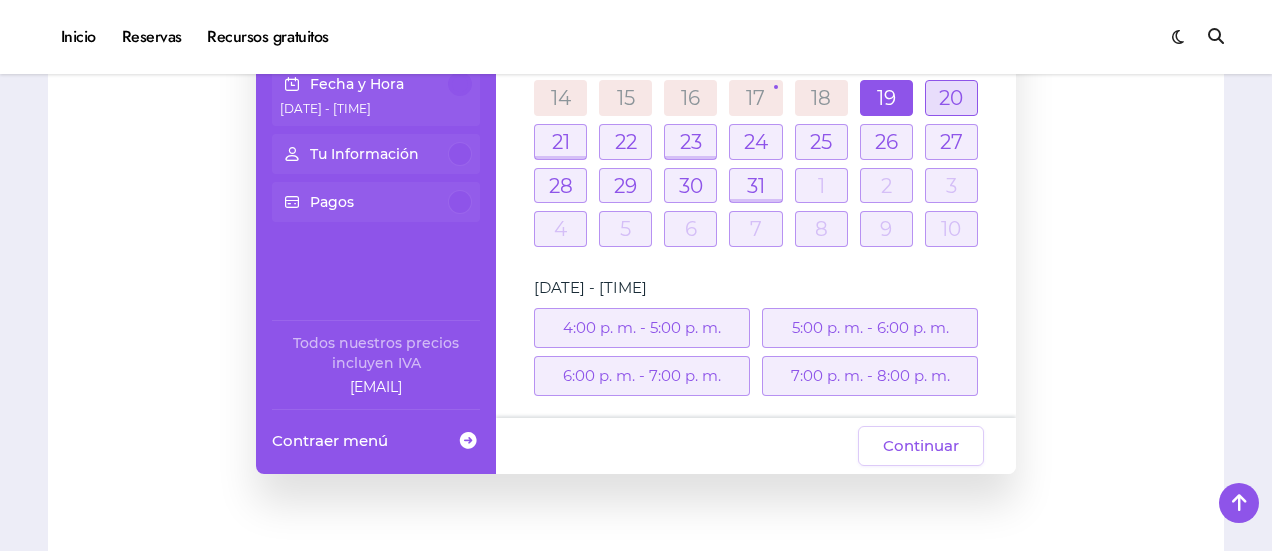 scroll, scrollTop: 124, scrollLeft: 0, axis: vertical 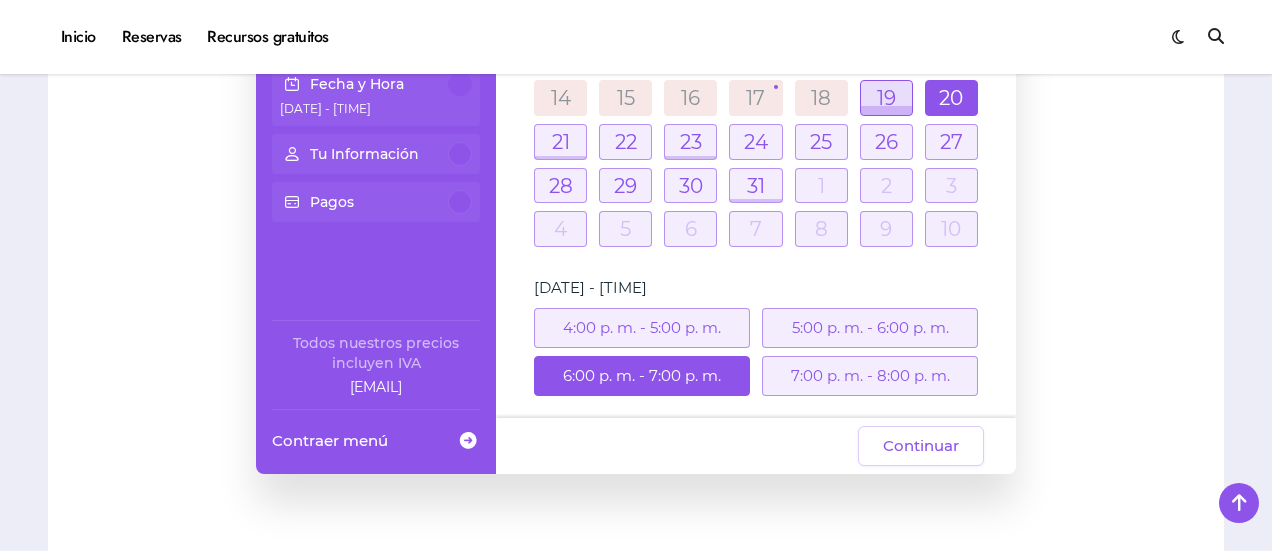 click at bounding box center (886, 98) 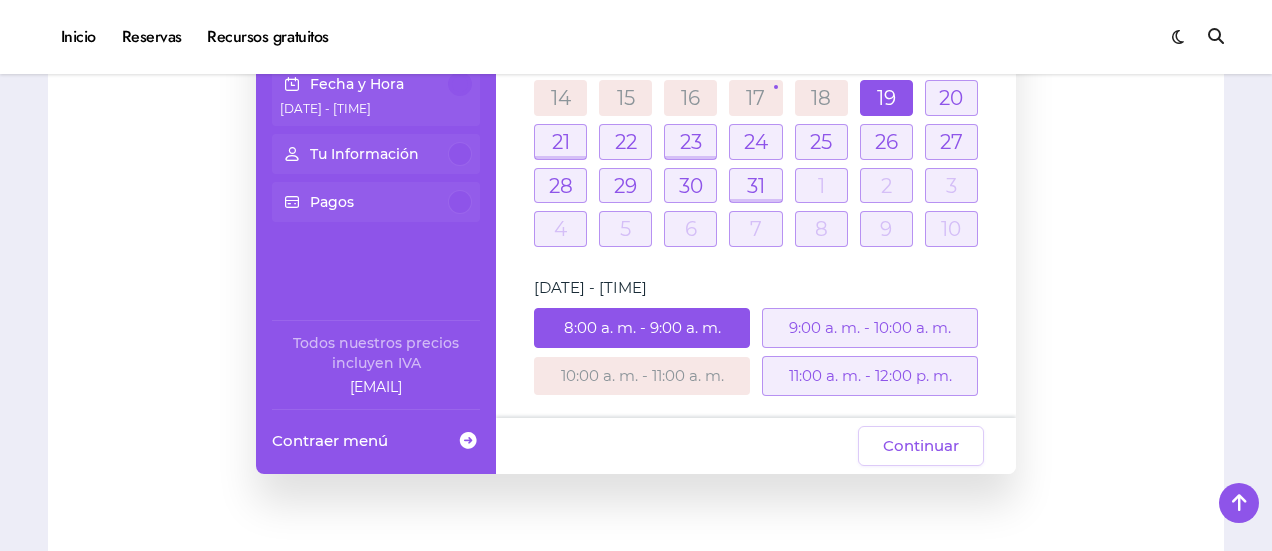 scroll, scrollTop: 0, scrollLeft: 0, axis: both 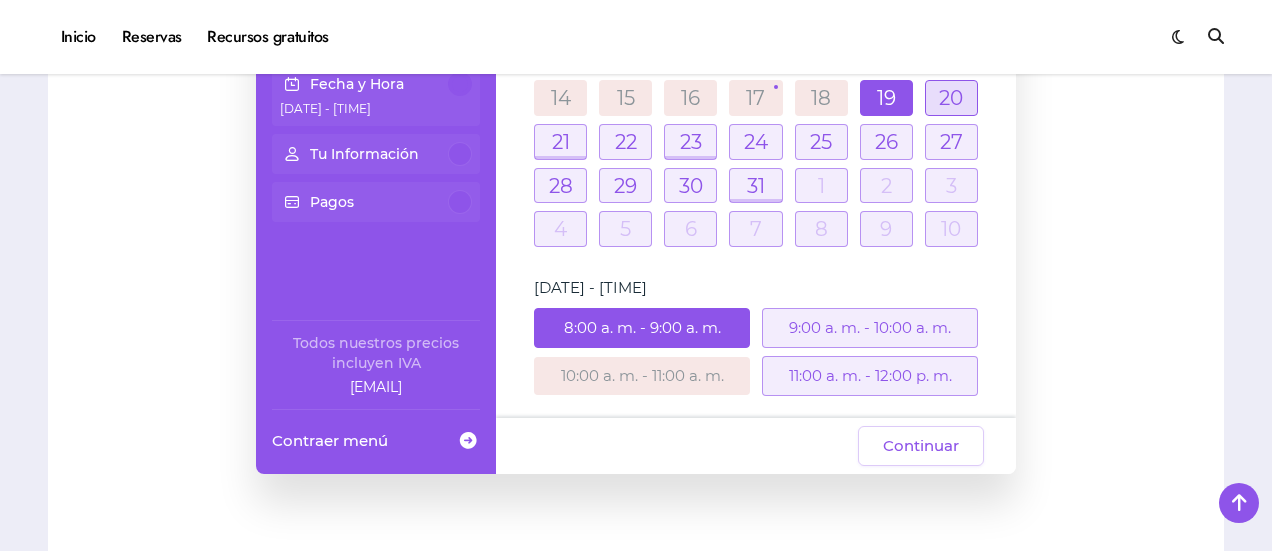 click at bounding box center (951, 98) 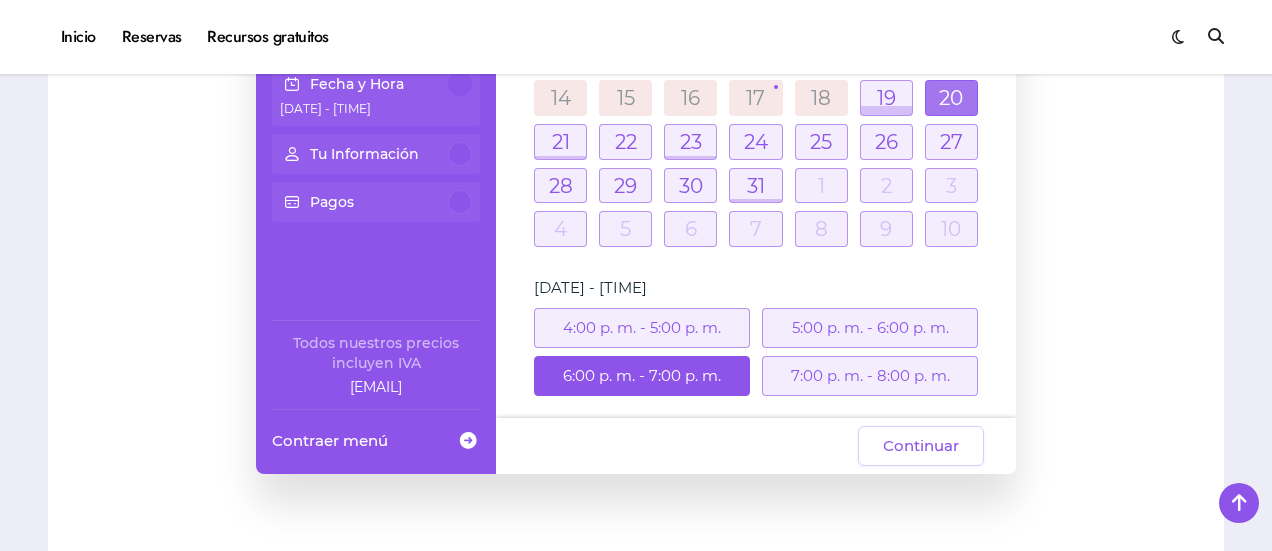 scroll, scrollTop: 124, scrollLeft: 0, axis: vertical 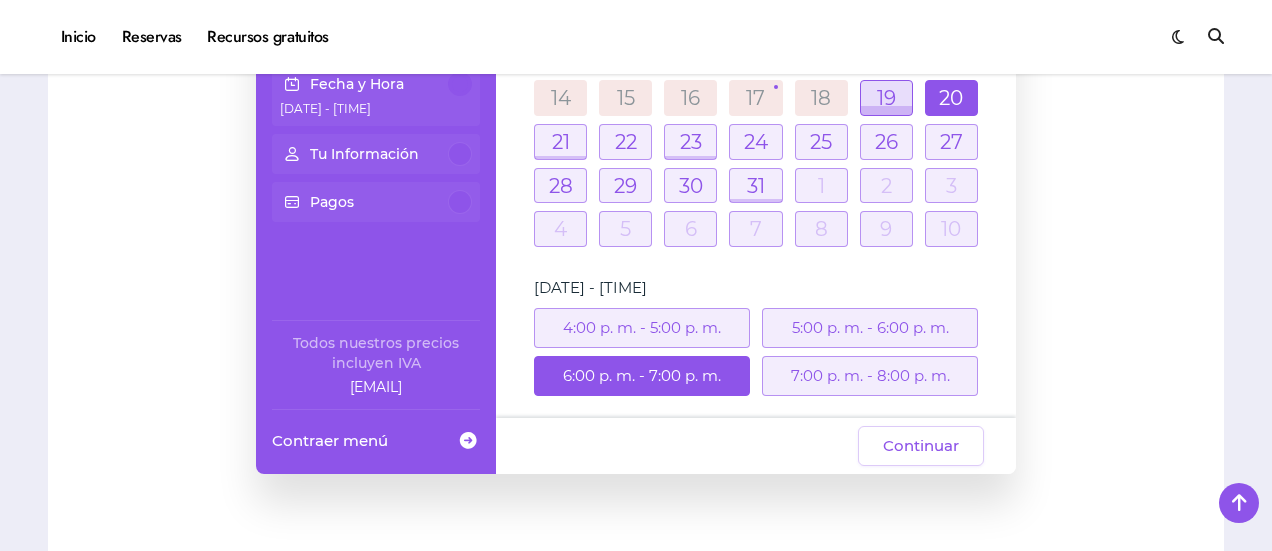 click at bounding box center [886, 98] 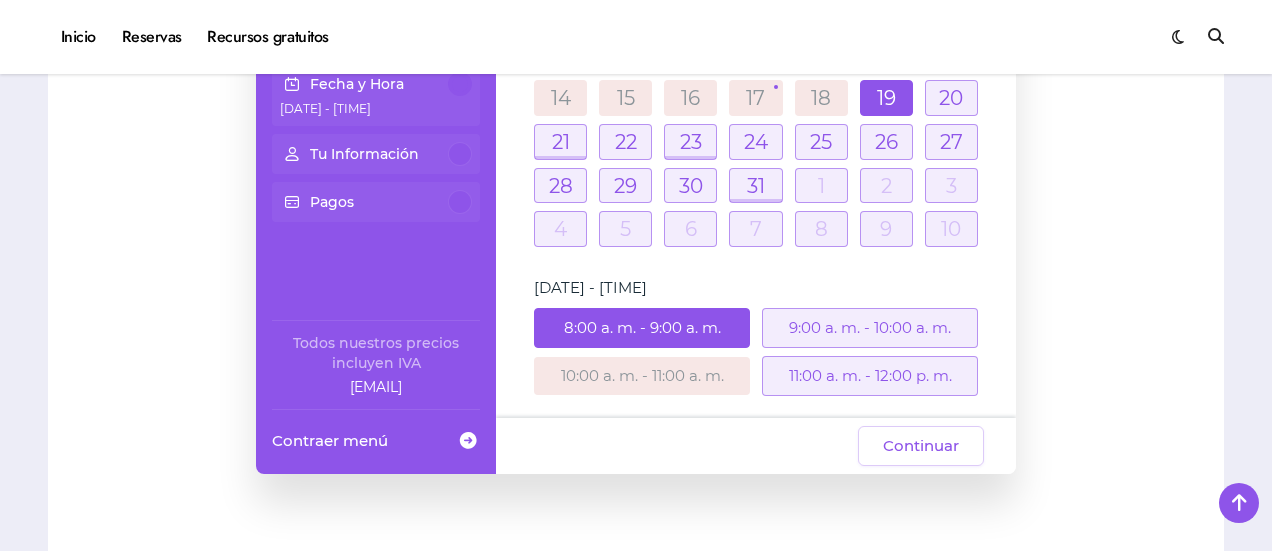 scroll, scrollTop: 124, scrollLeft: 0, axis: vertical 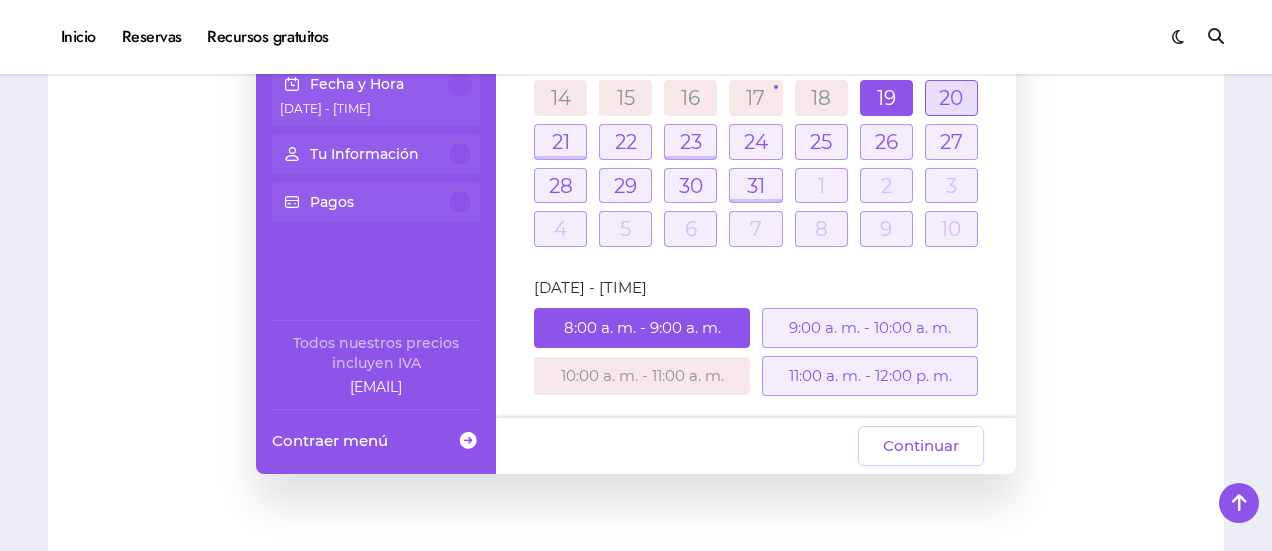 click at bounding box center (951, 98) 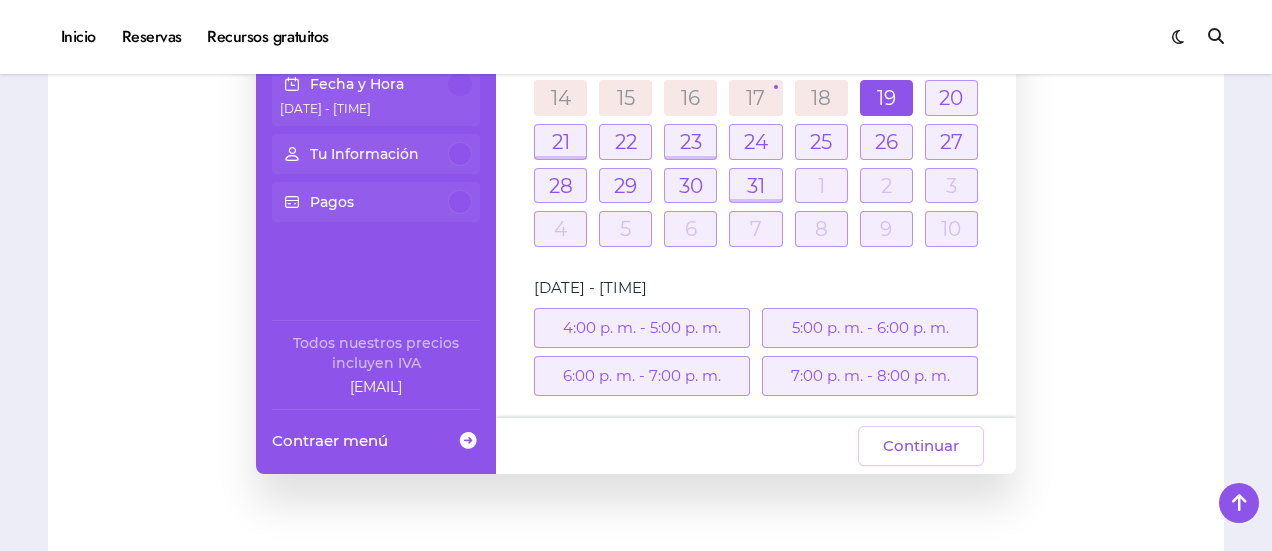 scroll, scrollTop: 124, scrollLeft: 0, axis: vertical 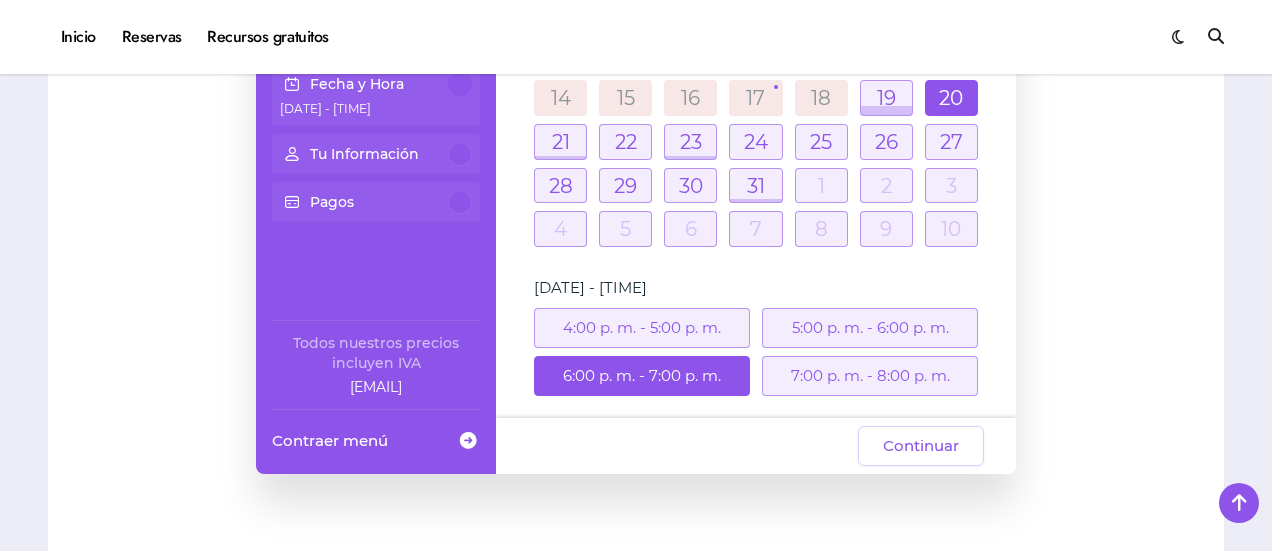 click on "7:00 p. m.  - 8:00 p. m." at bounding box center [870, 376] 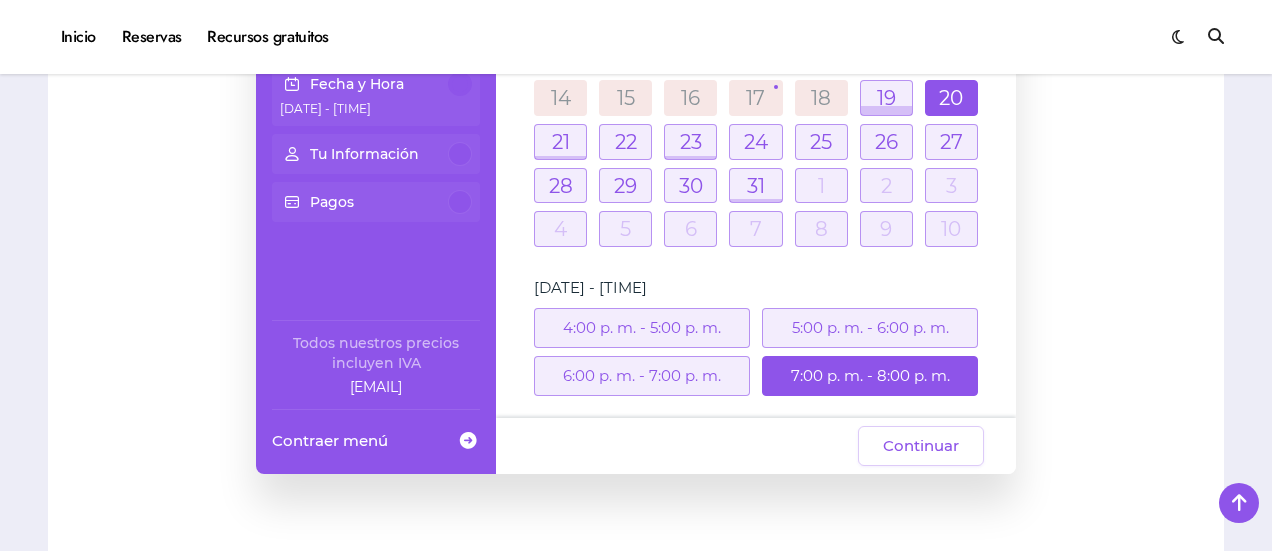 scroll, scrollTop: 0, scrollLeft: 0, axis: both 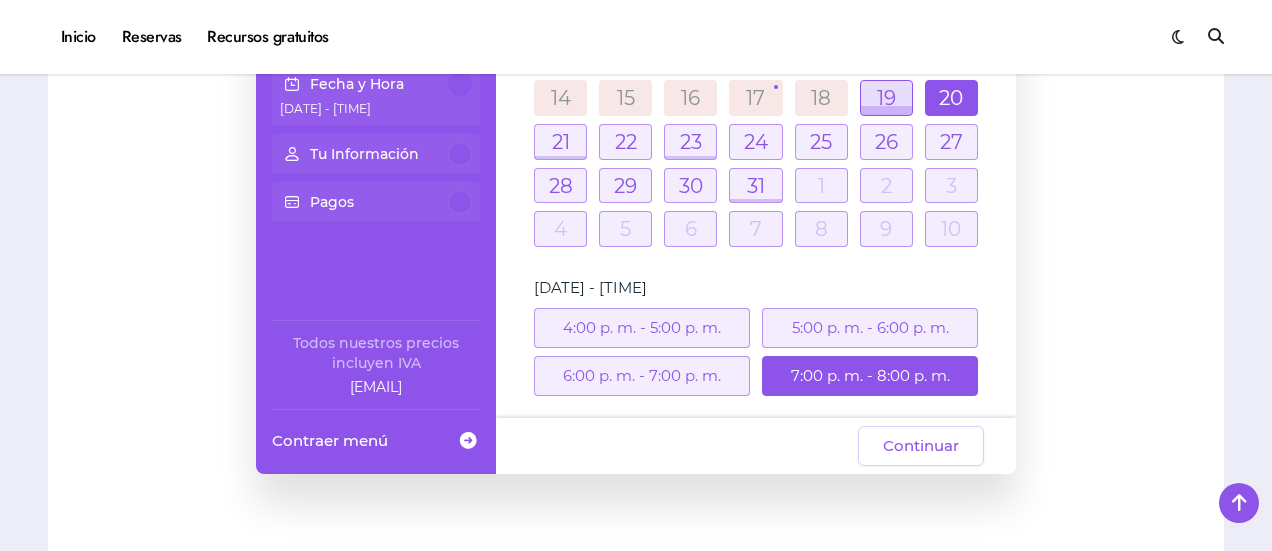 click at bounding box center [886, 98] 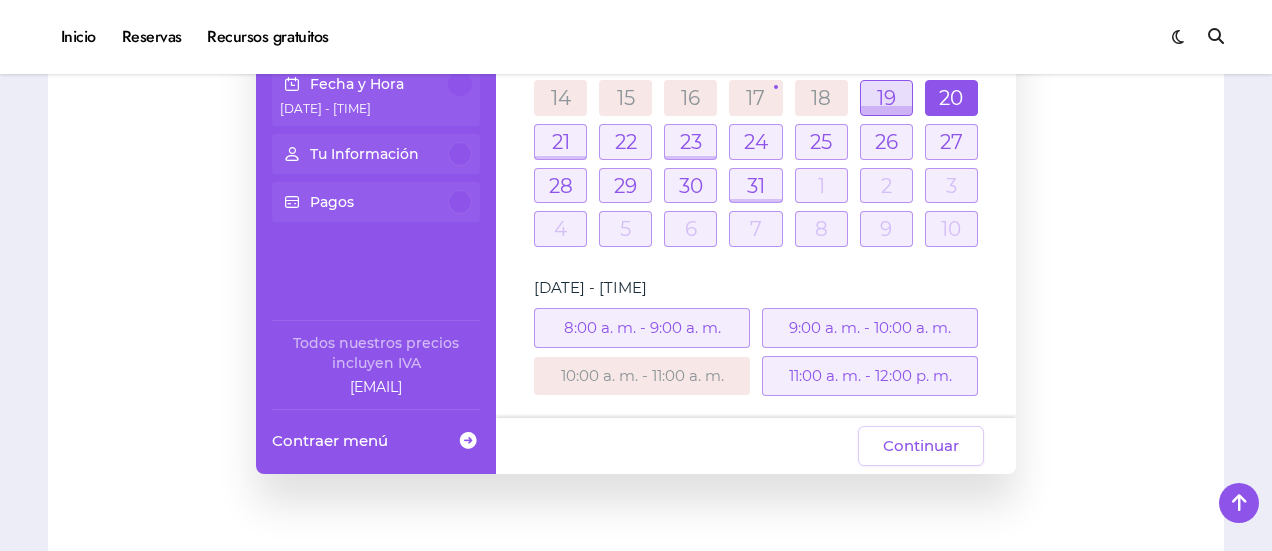 scroll, scrollTop: 124, scrollLeft: 0, axis: vertical 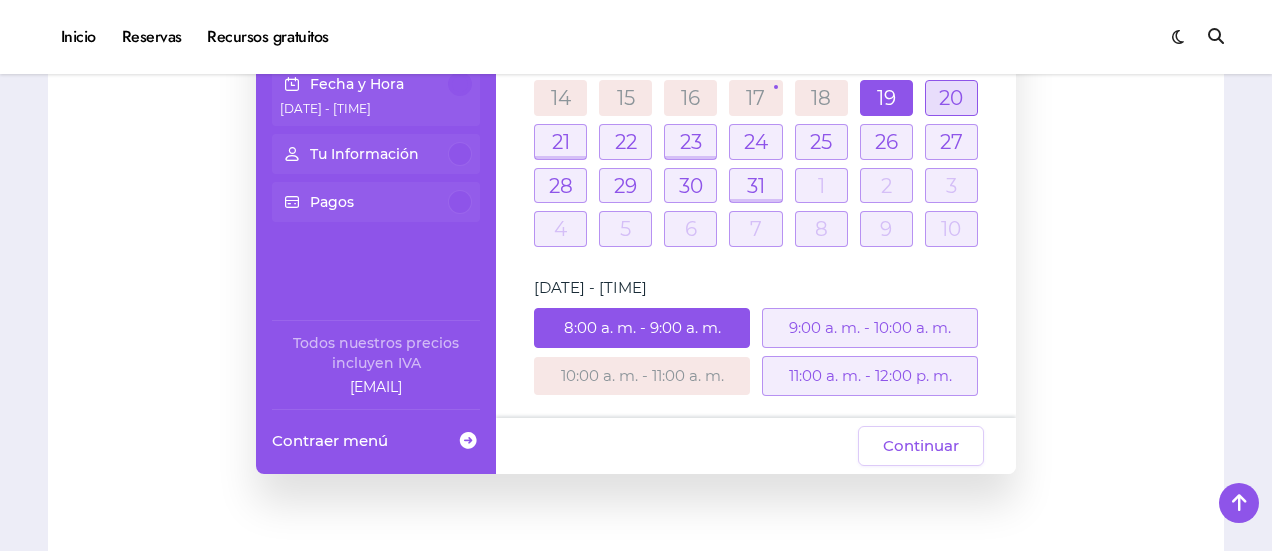 click at bounding box center (951, 98) 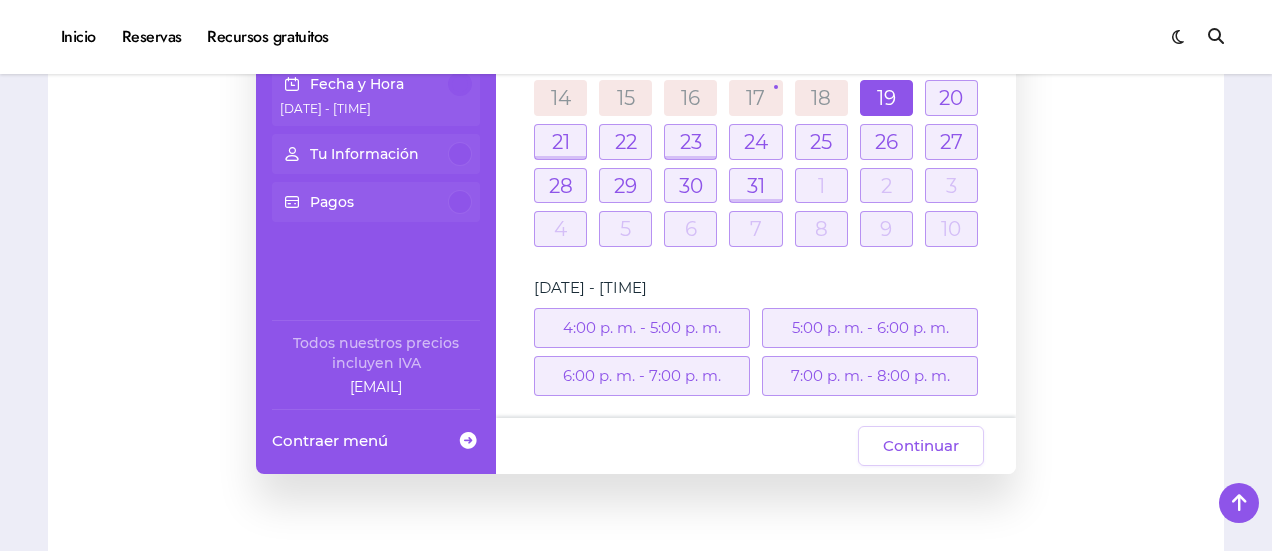 scroll, scrollTop: 124, scrollLeft: 0, axis: vertical 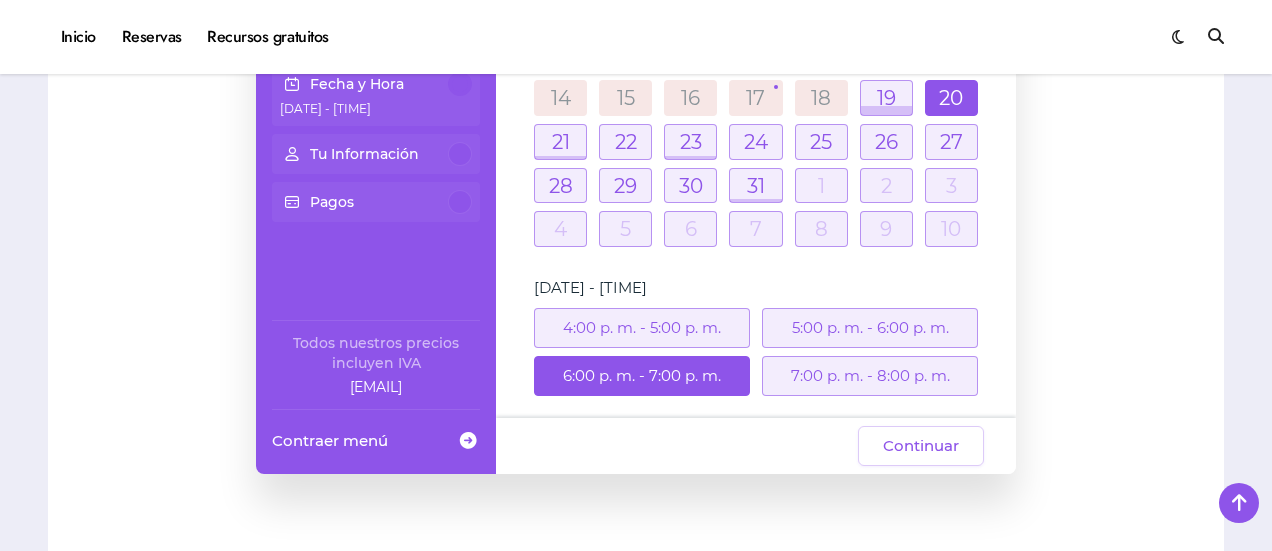 click on "7:00 p. m.  - 8:00 p. m." at bounding box center [870, 376] 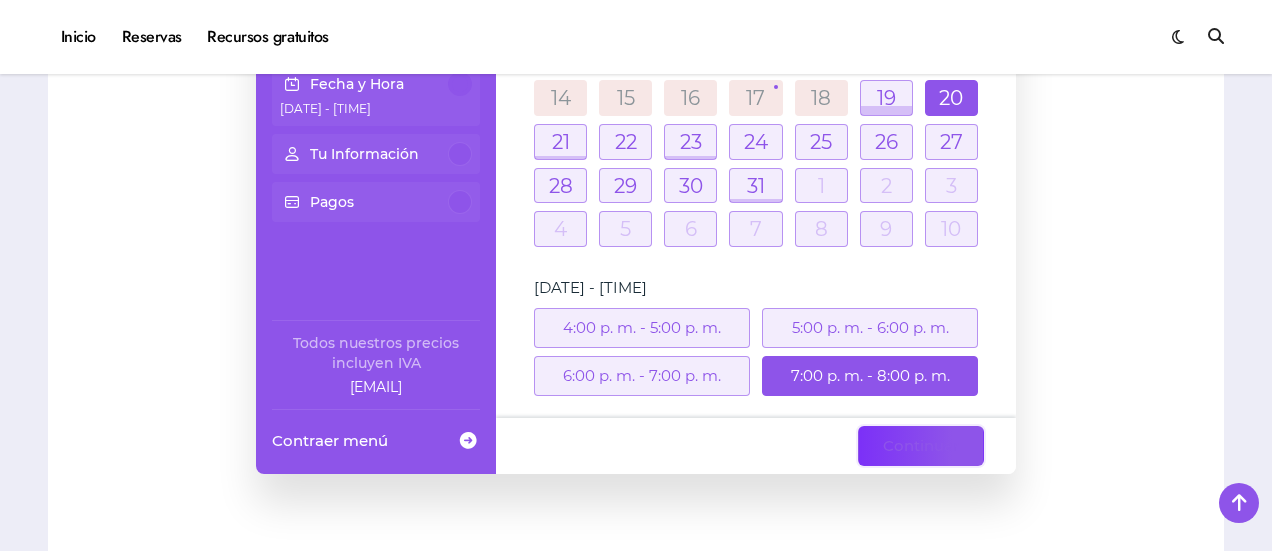 click on "Continuar" at bounding box center [921, 446] 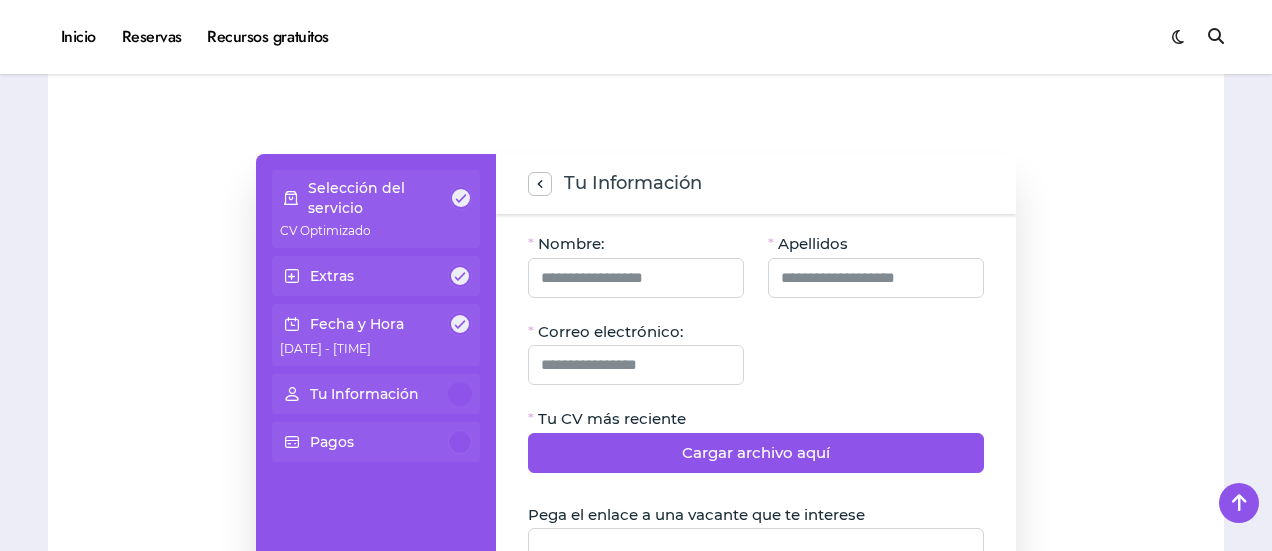 scroll, scrollTop: 400, scrollLeft: 0, axis: vertical 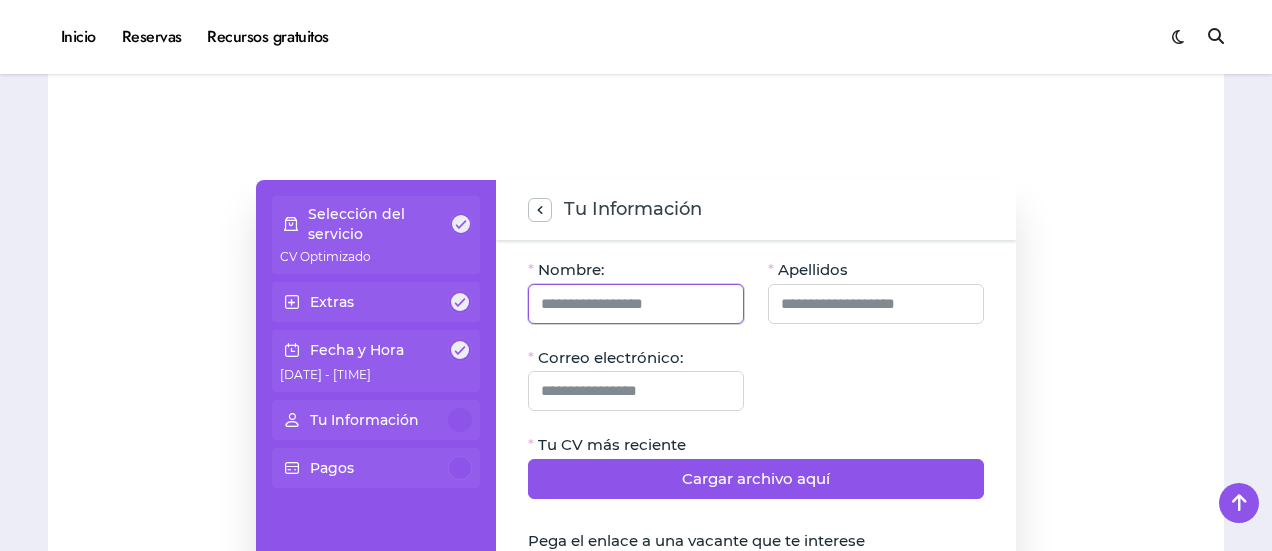click 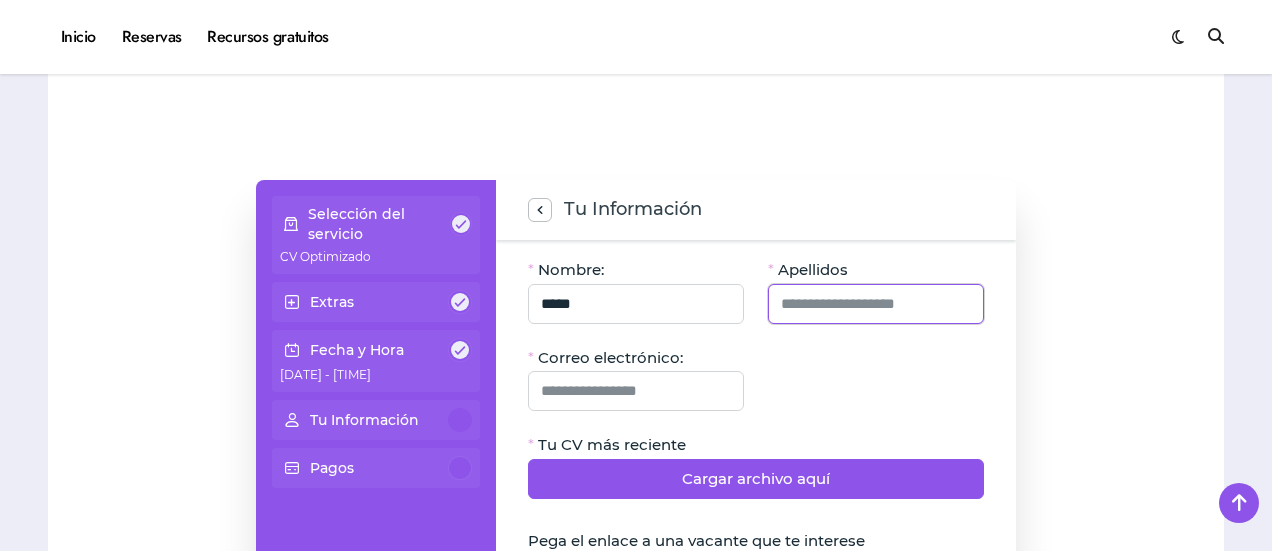 type on "*****" 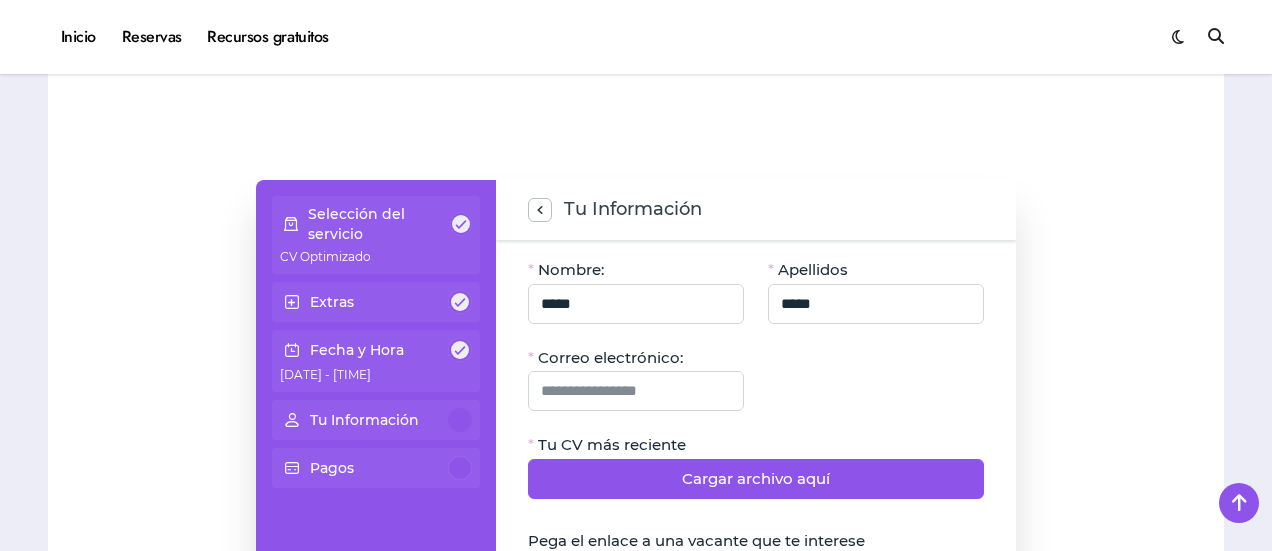 type on "**********" 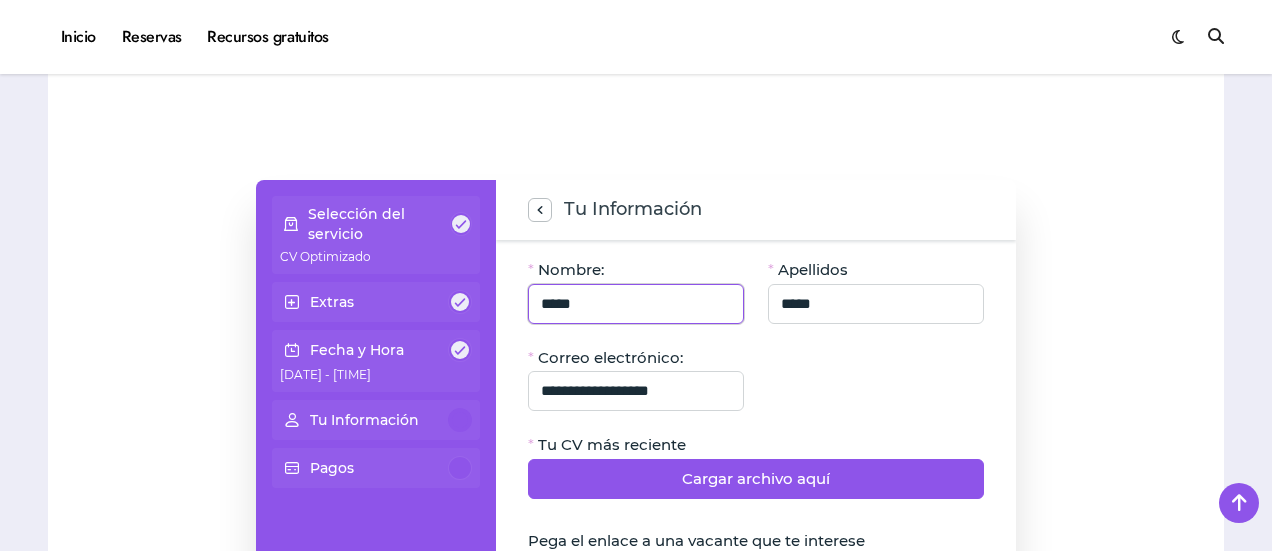 click on "*****" 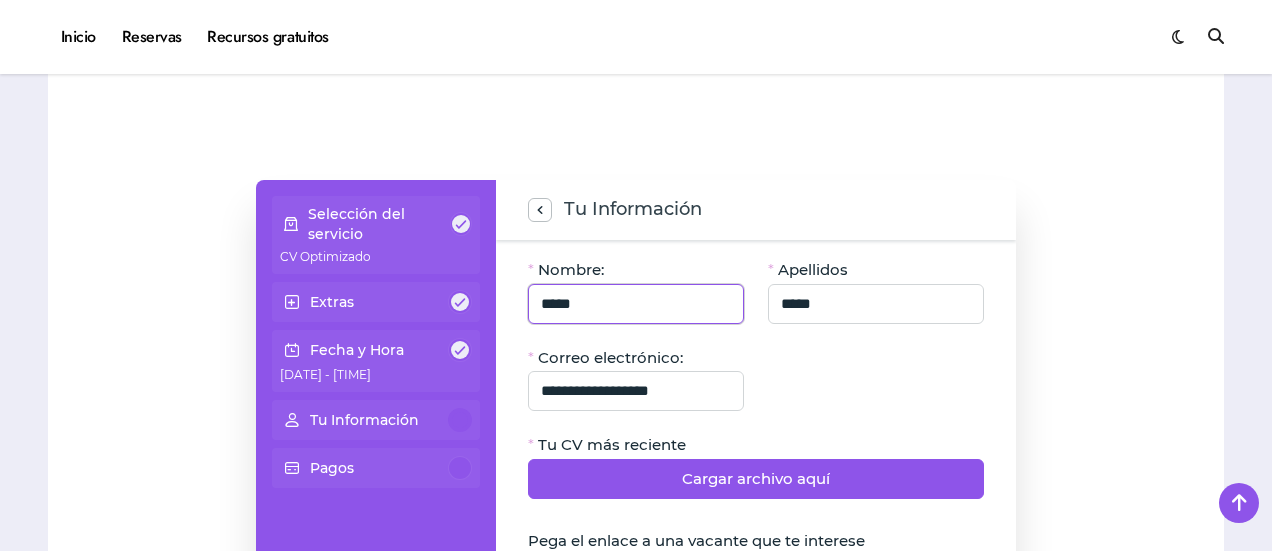 type 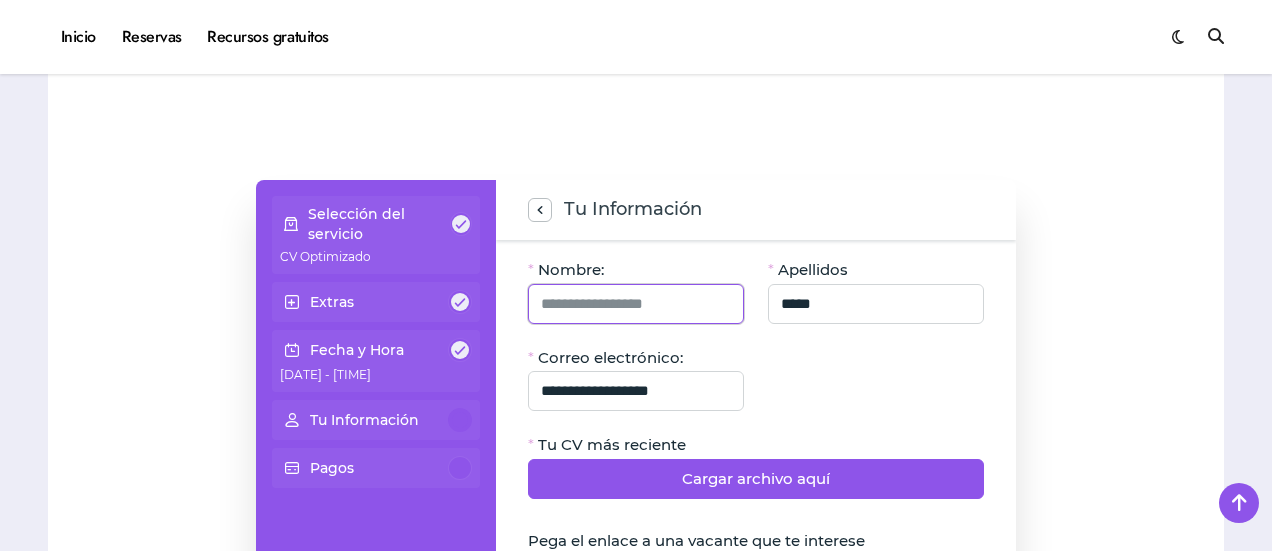 type 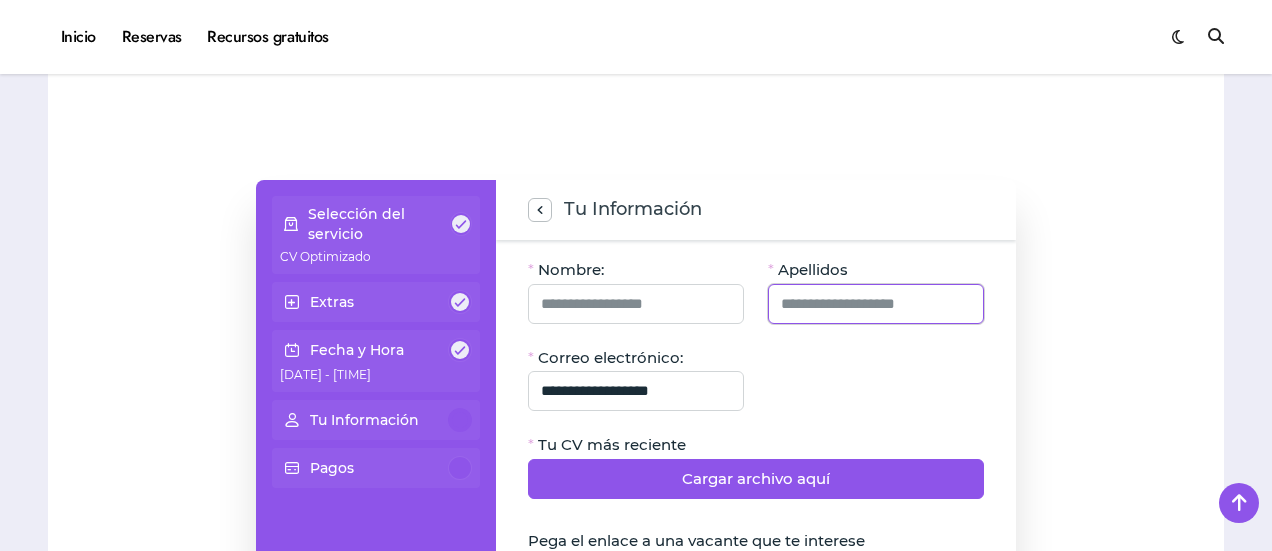 type 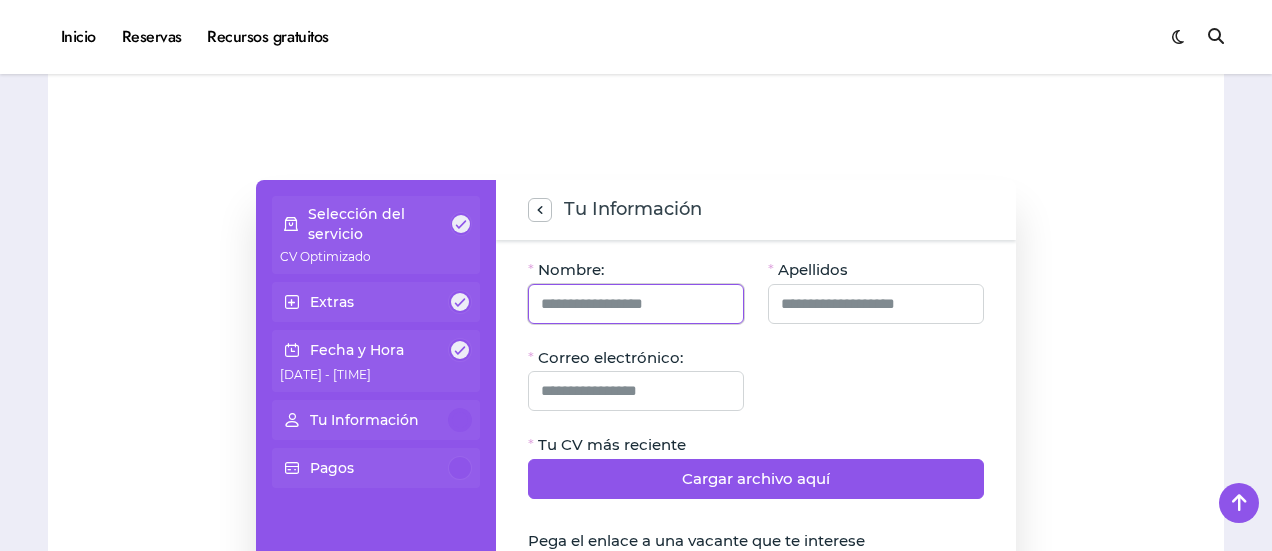 click 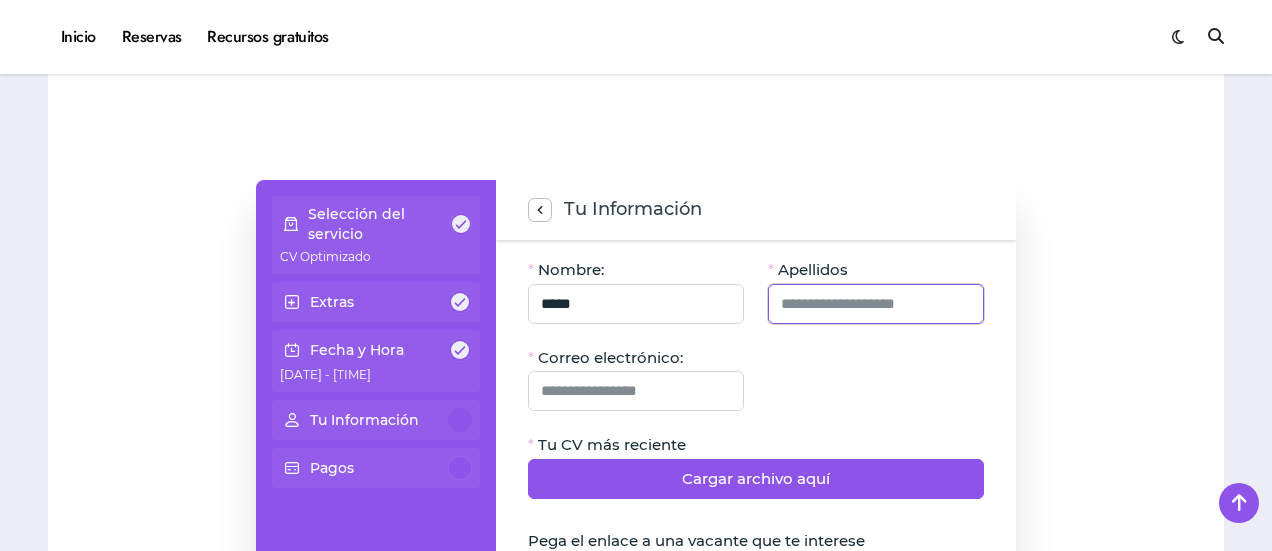 type on "**********" 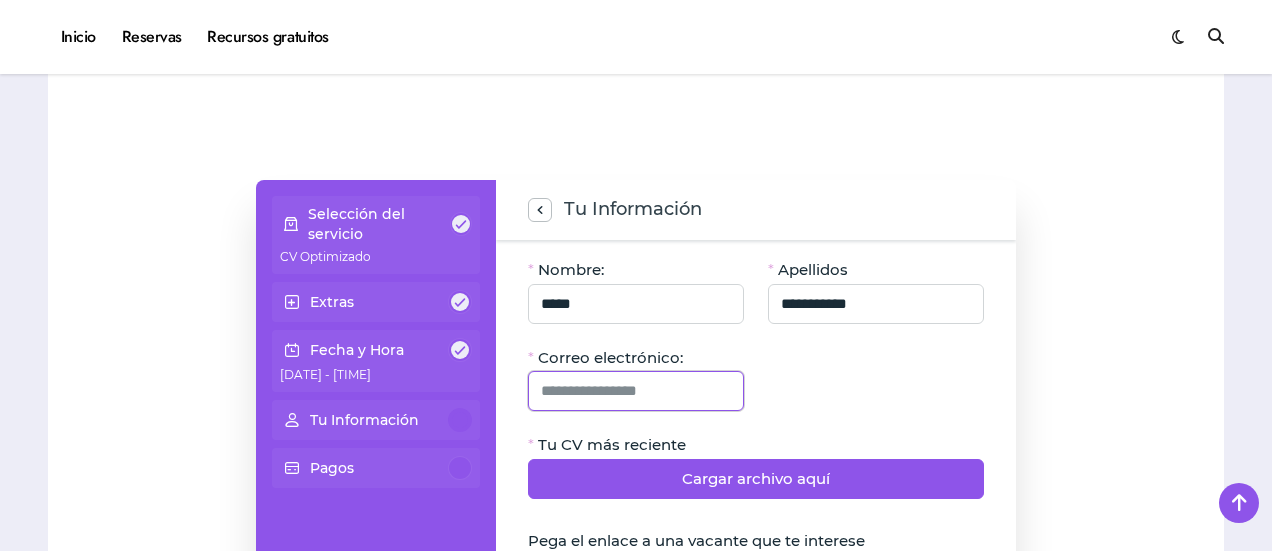 type on "**********" 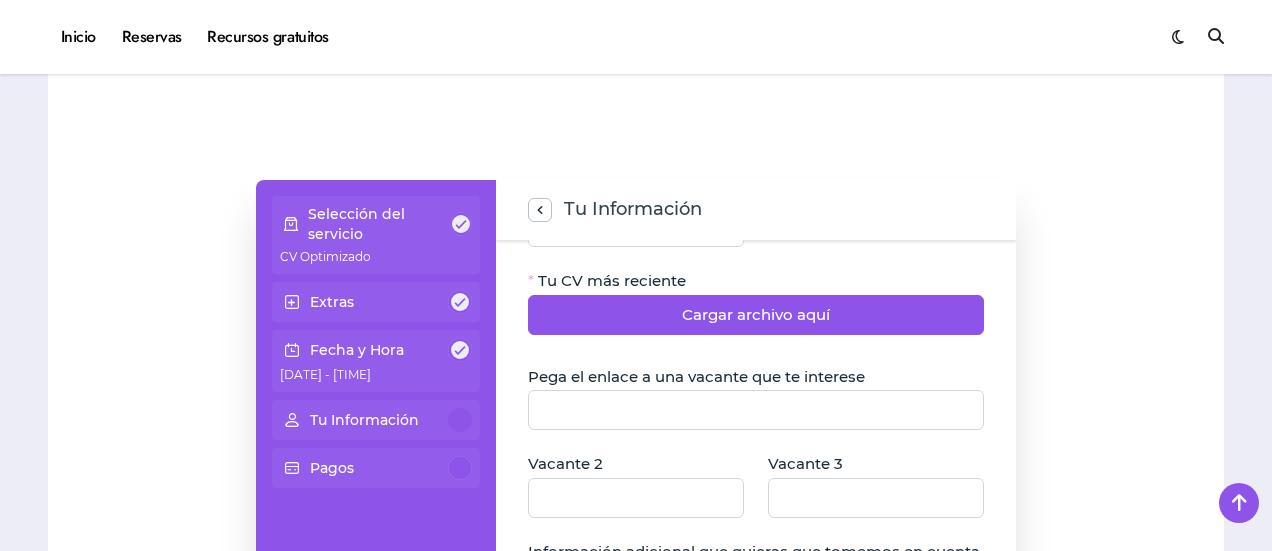 scroll, scrollTop: 133, scrollLeft: 0, axis: vertical 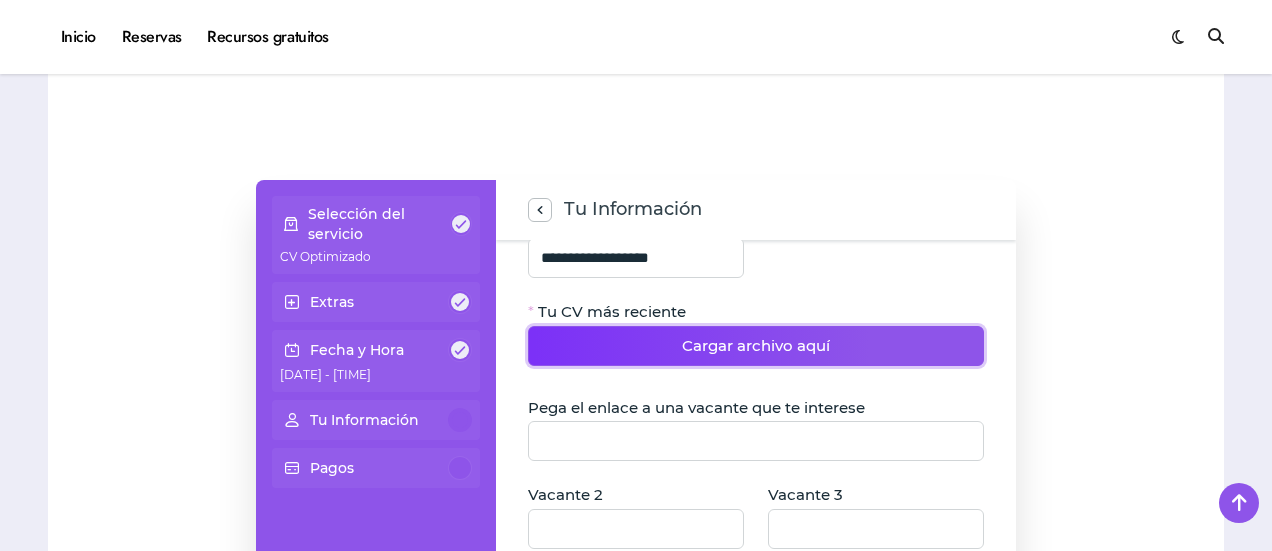 click on "Cargar archivo aquí" at bounding box center [756, 346] 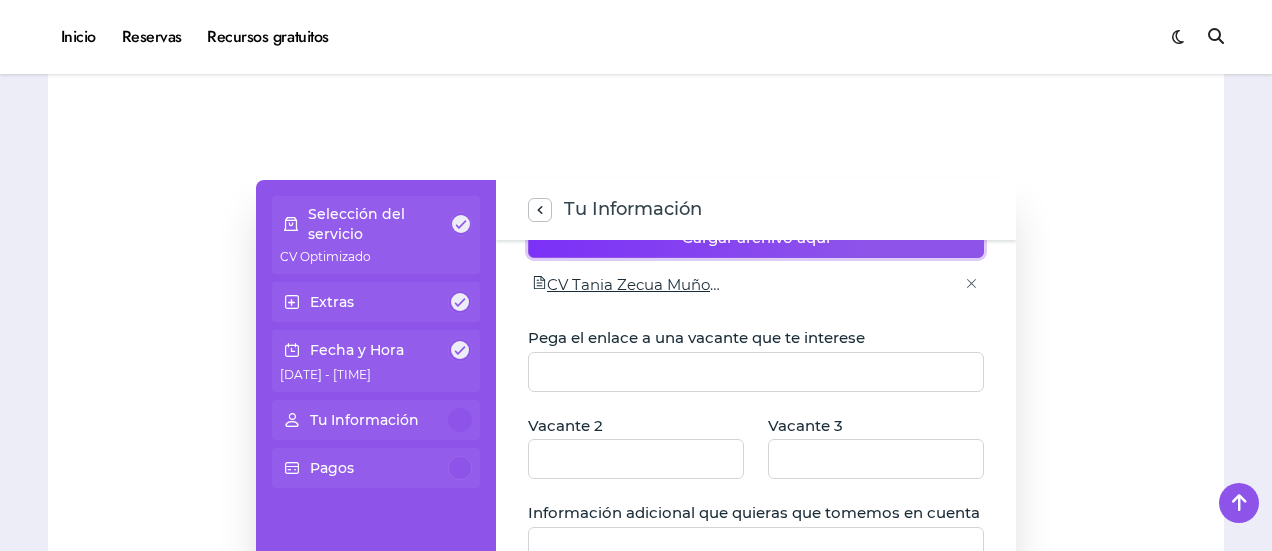 scroll, scrollTop: 266, scrollLeft: 0, axis: vertical 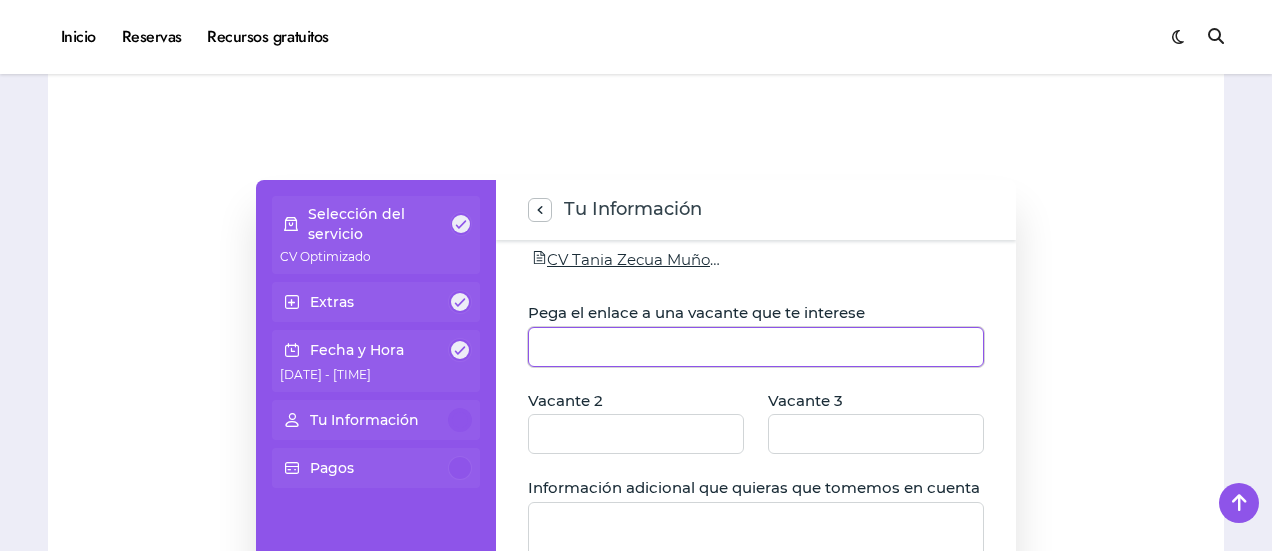 click 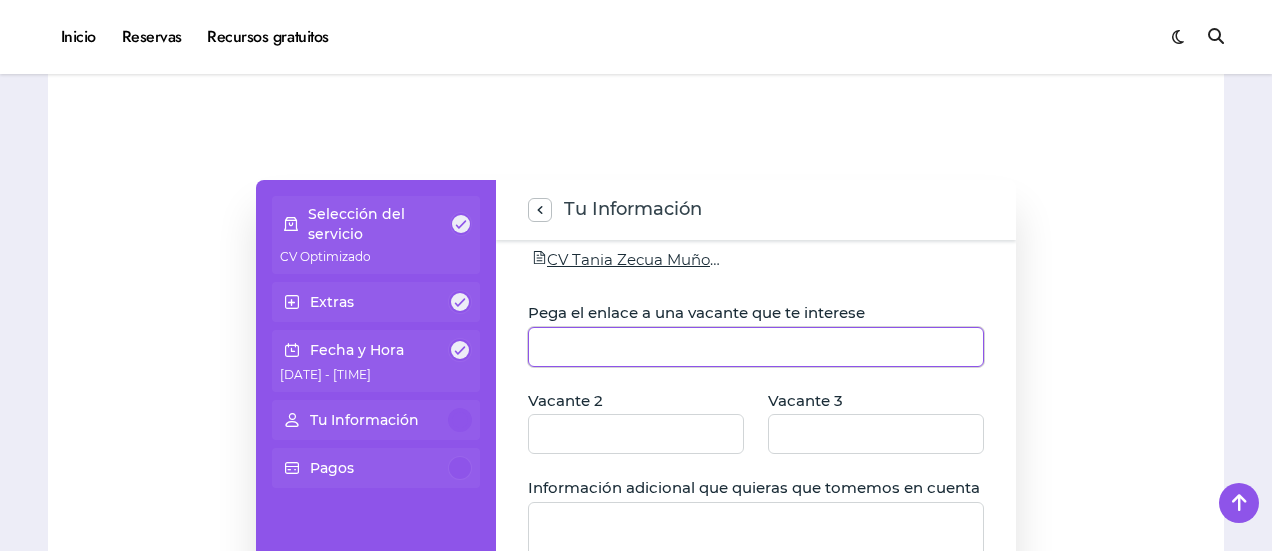 paste on "**********" 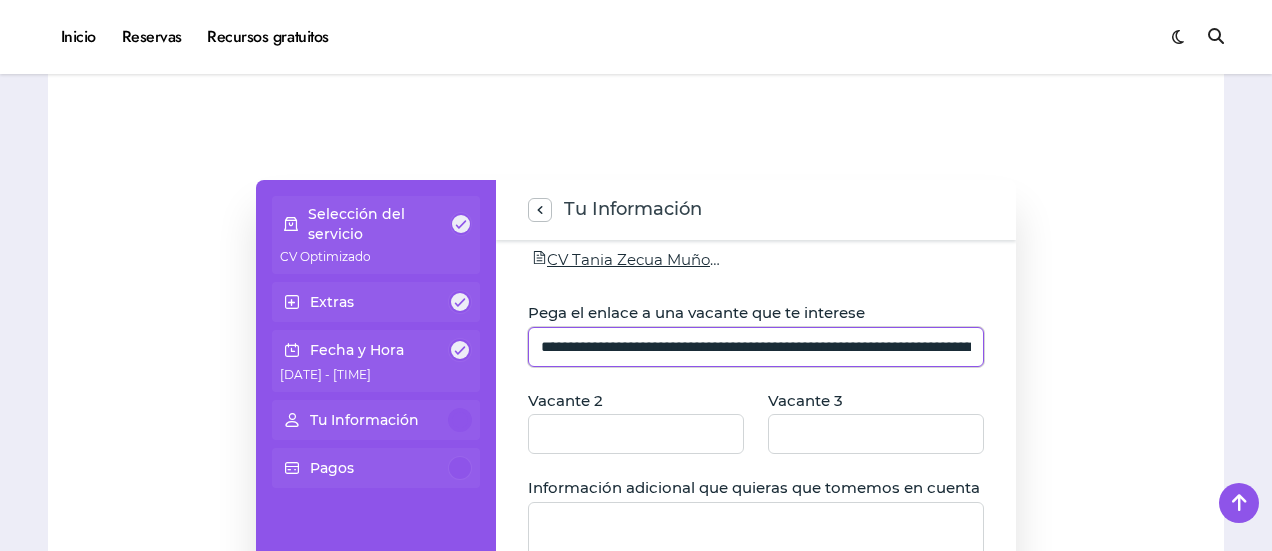 scroll, scrollTop: 0, scrollLeft: 1153, axis: horizontal 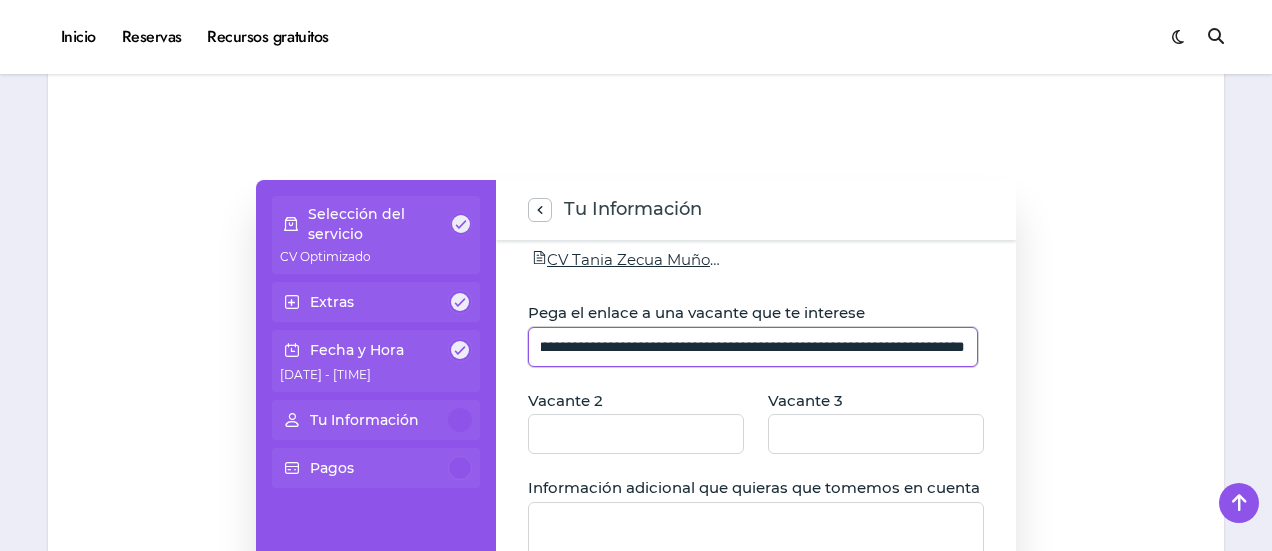 type on "**********" 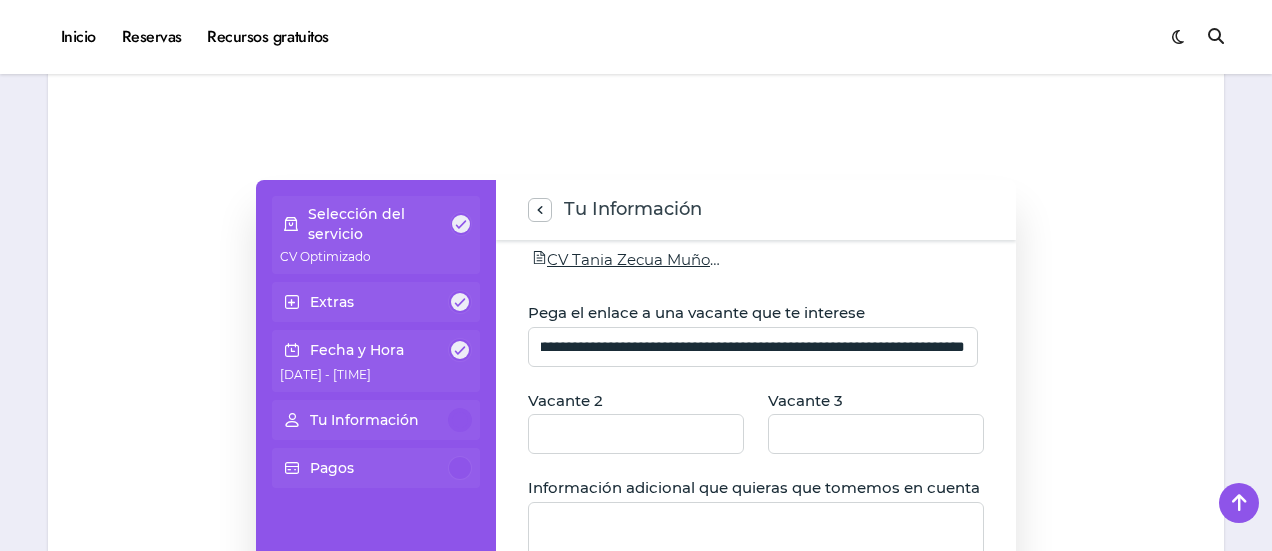 scroll, scrollTop: 0, scrollLeft: 0, axis: both 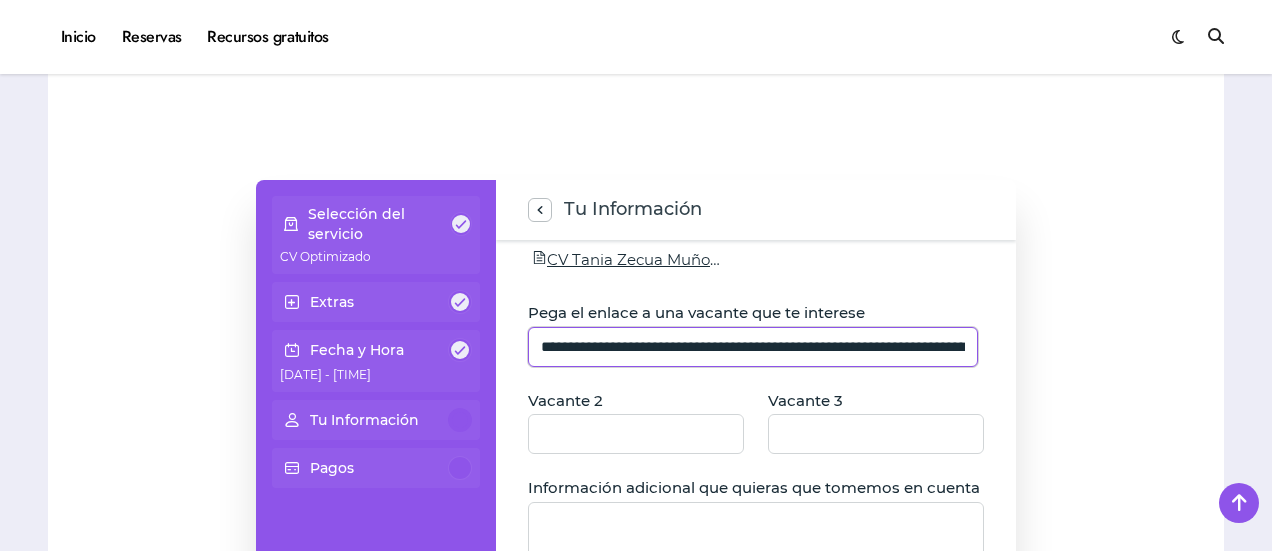 click on "**********" 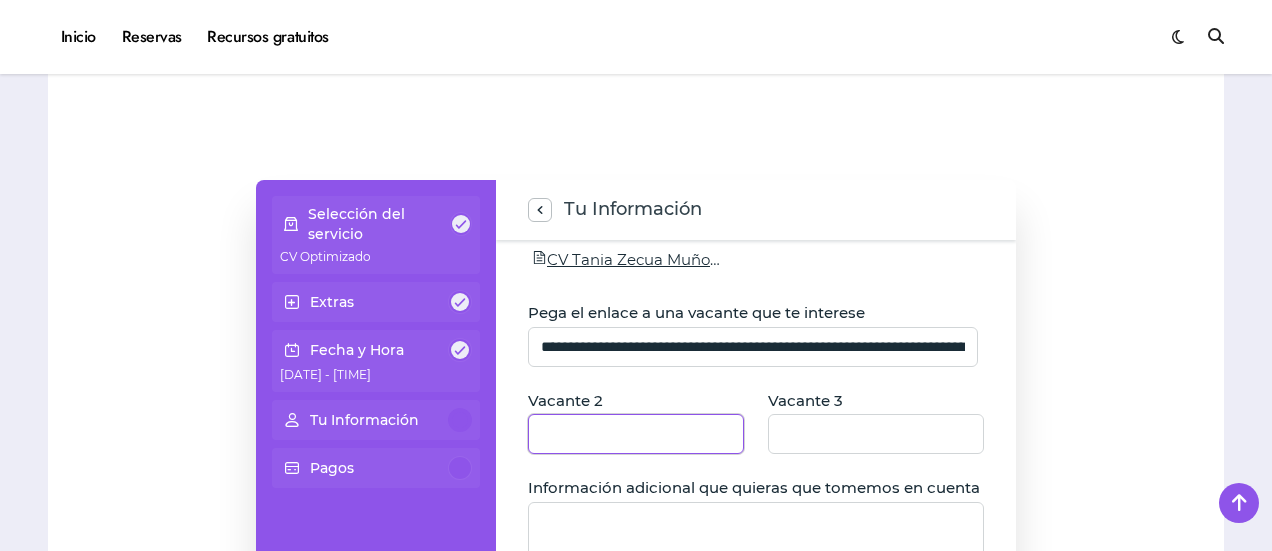 click 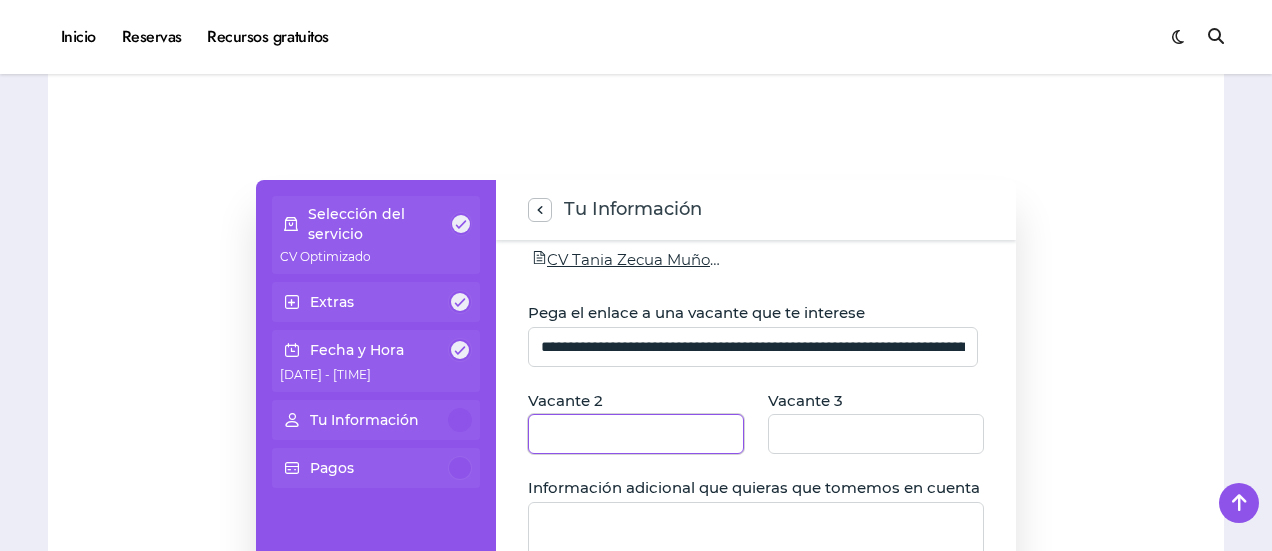 paste on "**********" 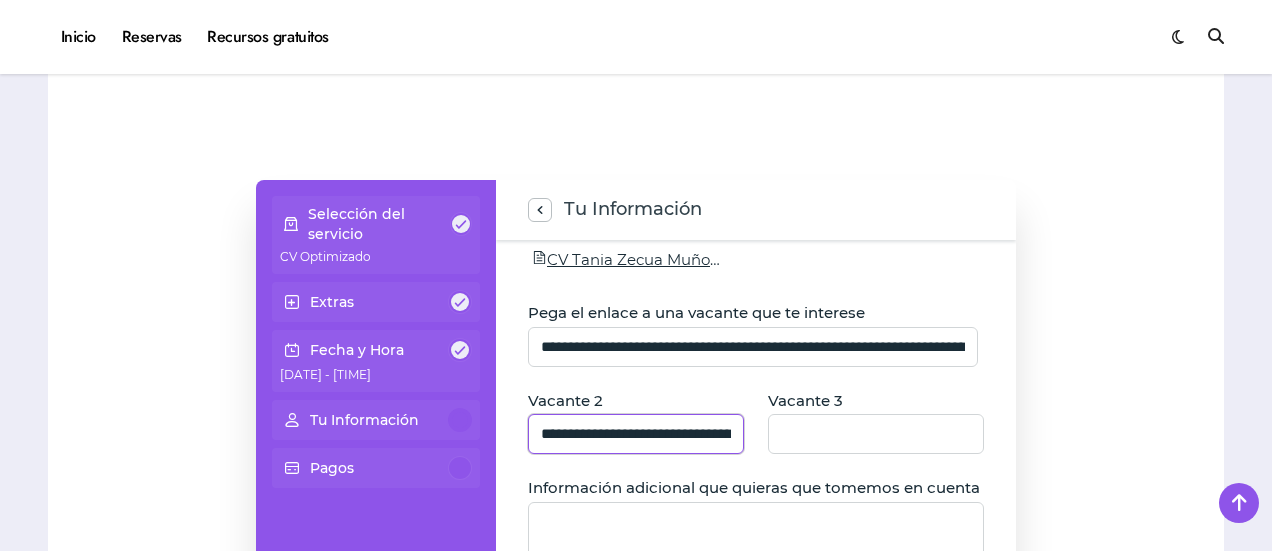 scroll, scrollTop: 0, scrollLeft: 172, axis: horizontal 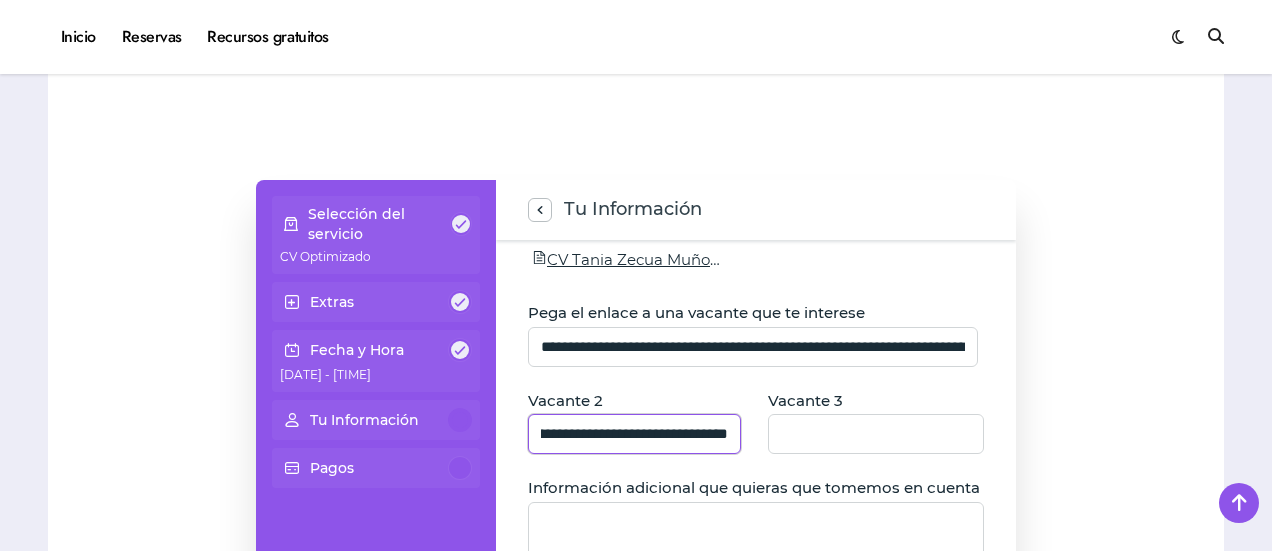 click on "**********" 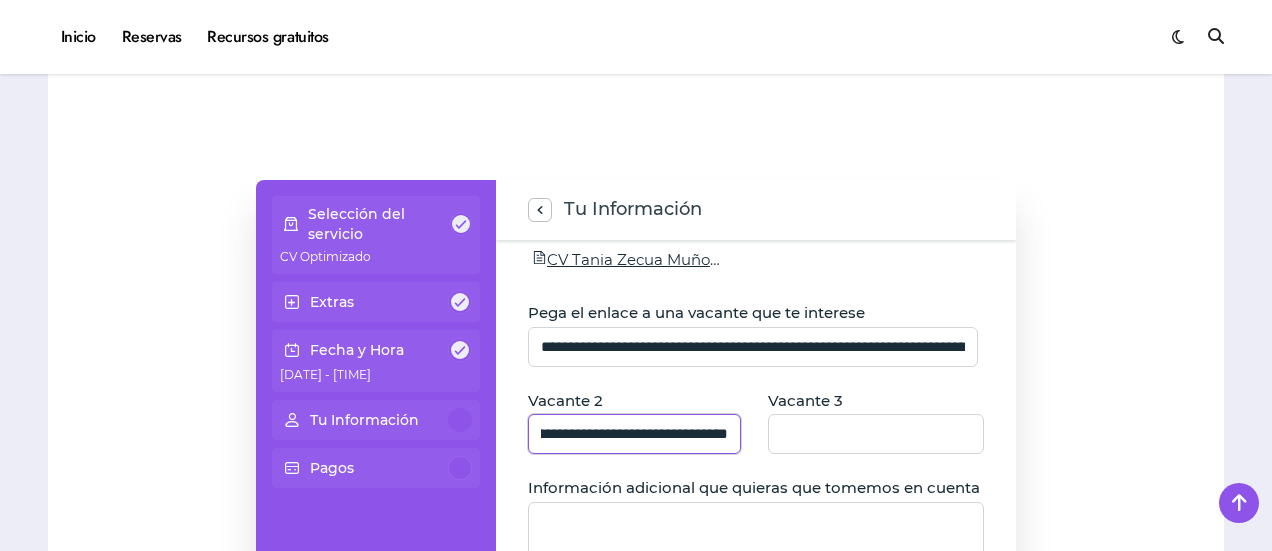 type on "**********" 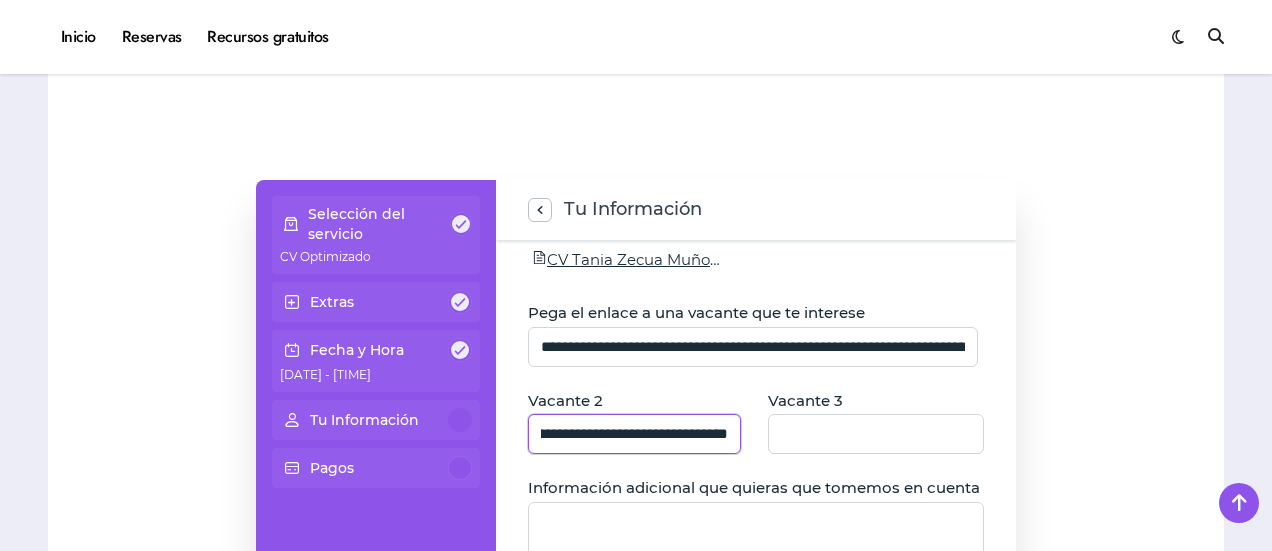 scroll, scrollTop: 0, scrollLeft: 0, axis: both 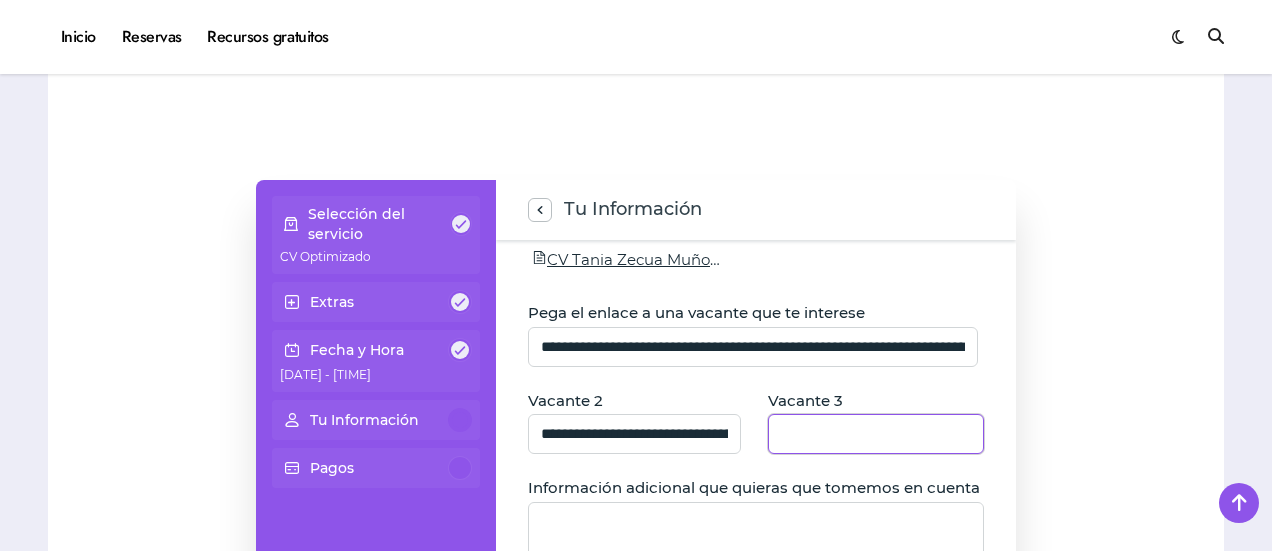 click 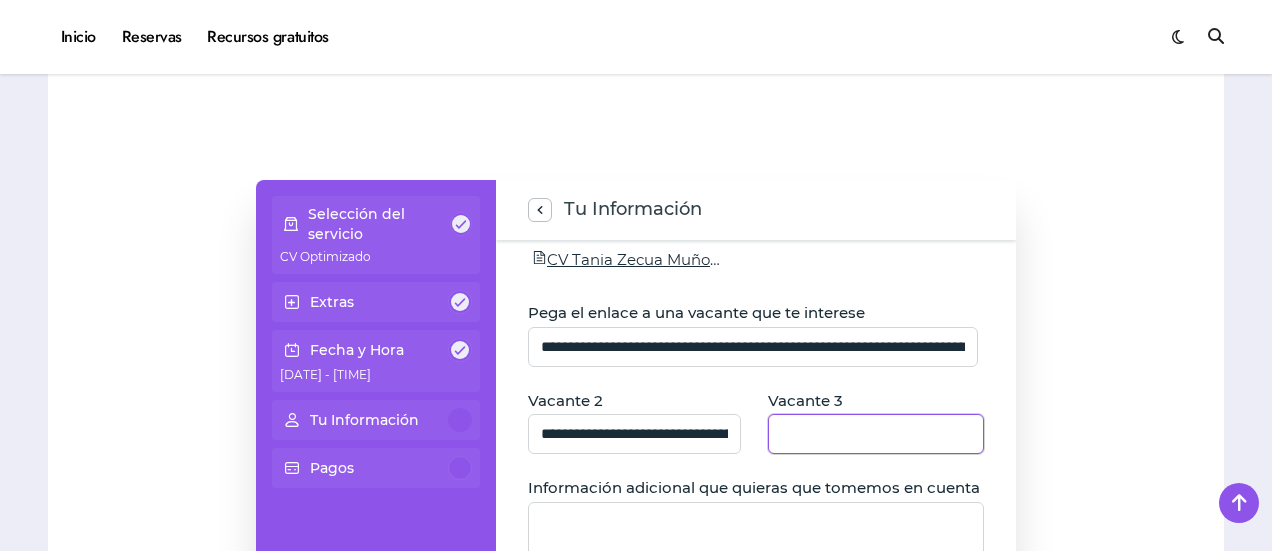 paste on "**********" 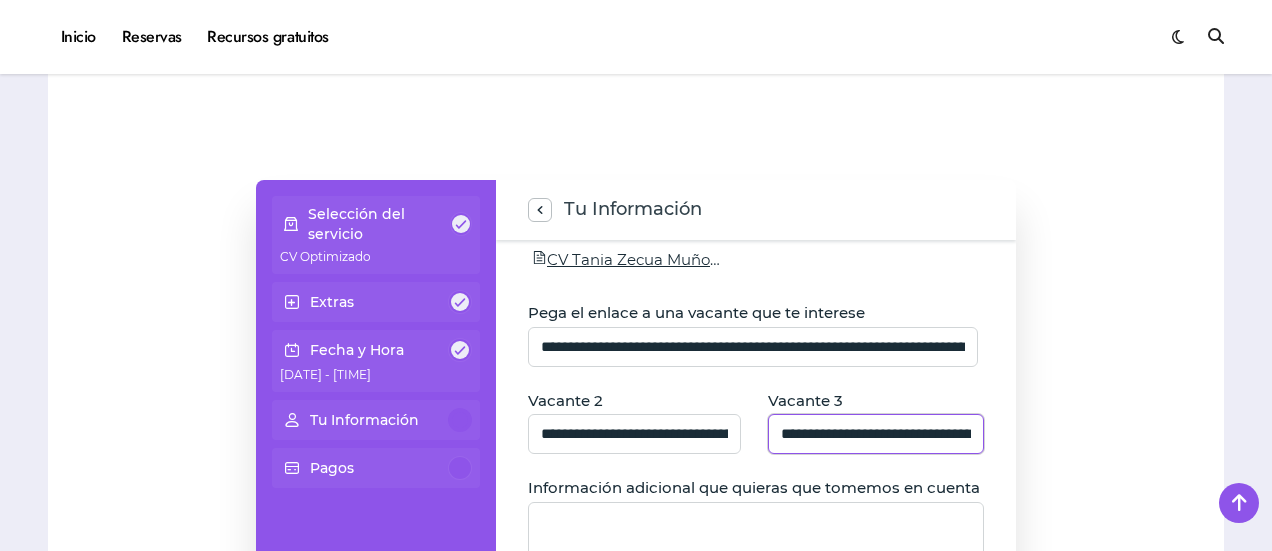 scroll, scrollTop: 0, scrollLeft: 174, axis: horizontal 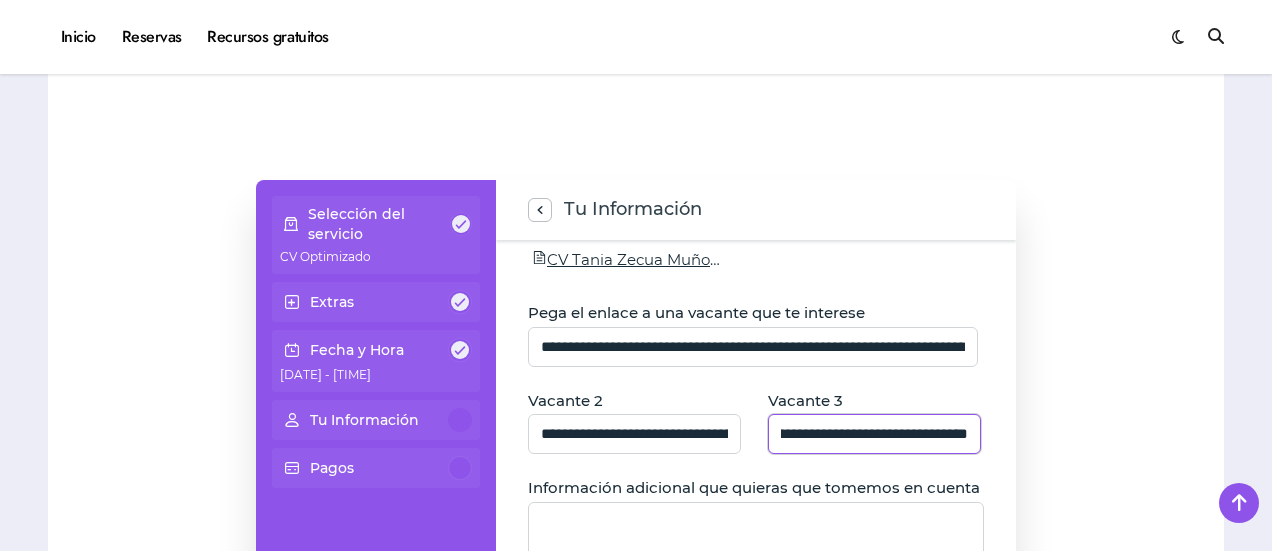 drag, startPoint x: 854, startPoint y: 430, endPoint x: 838, endPoint y: 433, distance: 16.27882 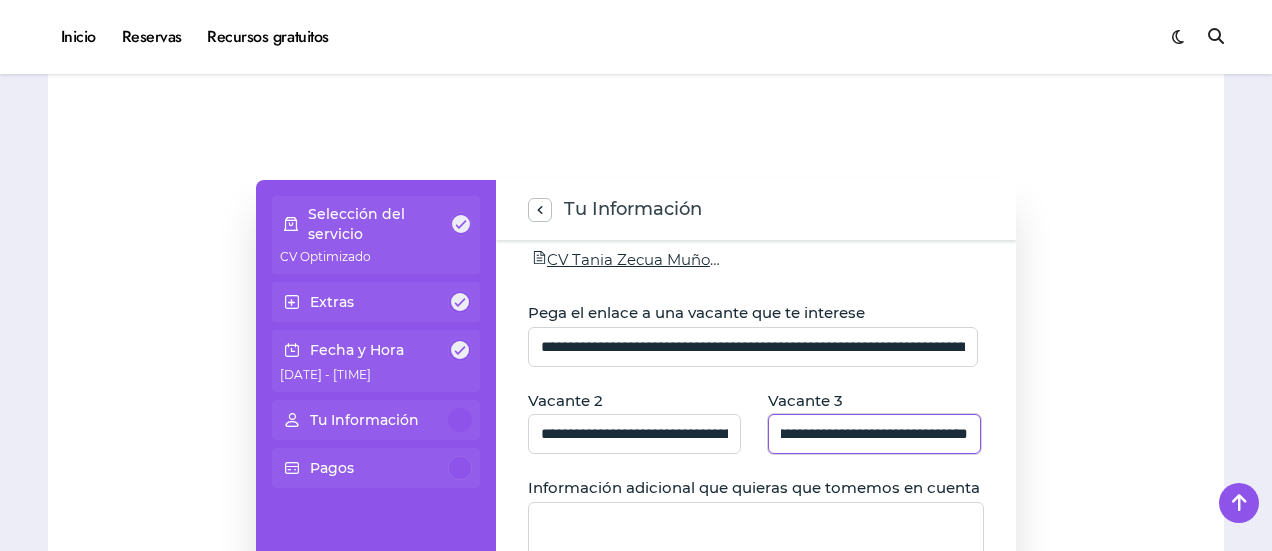 scroll, scrollTop: 0, scrollLeft: 0, axis: both 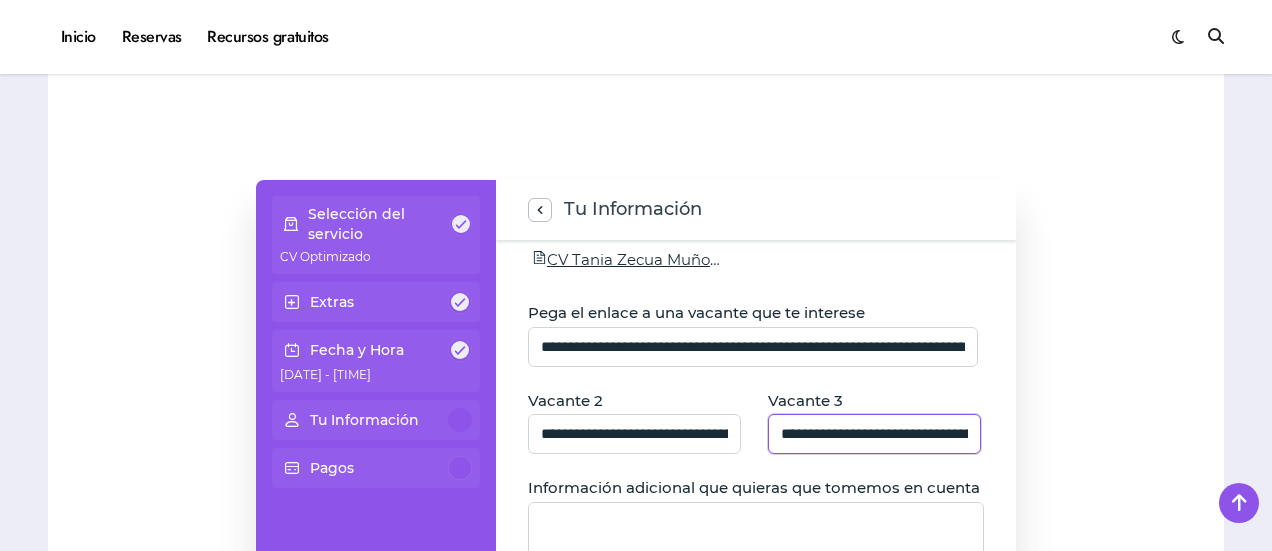 click on "**********" 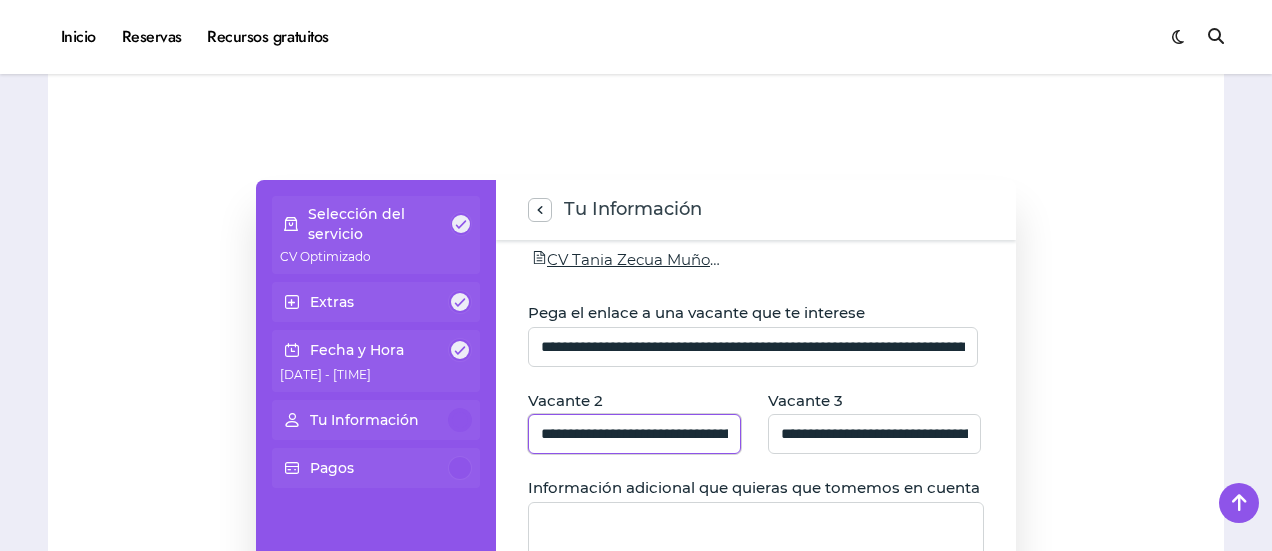 click on "**********" 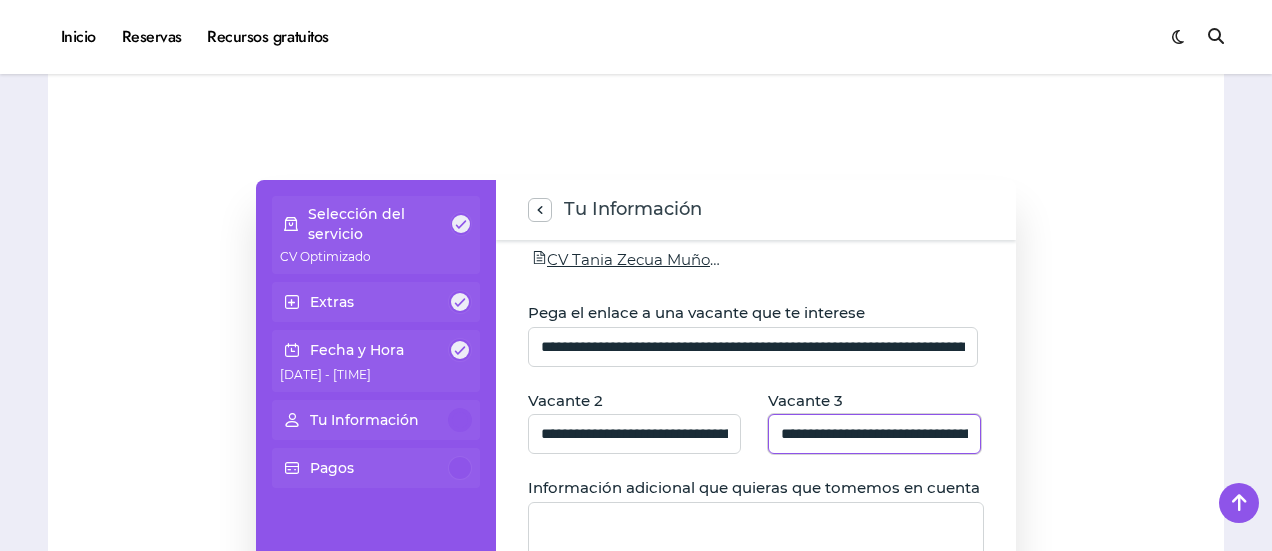 click on "**********" 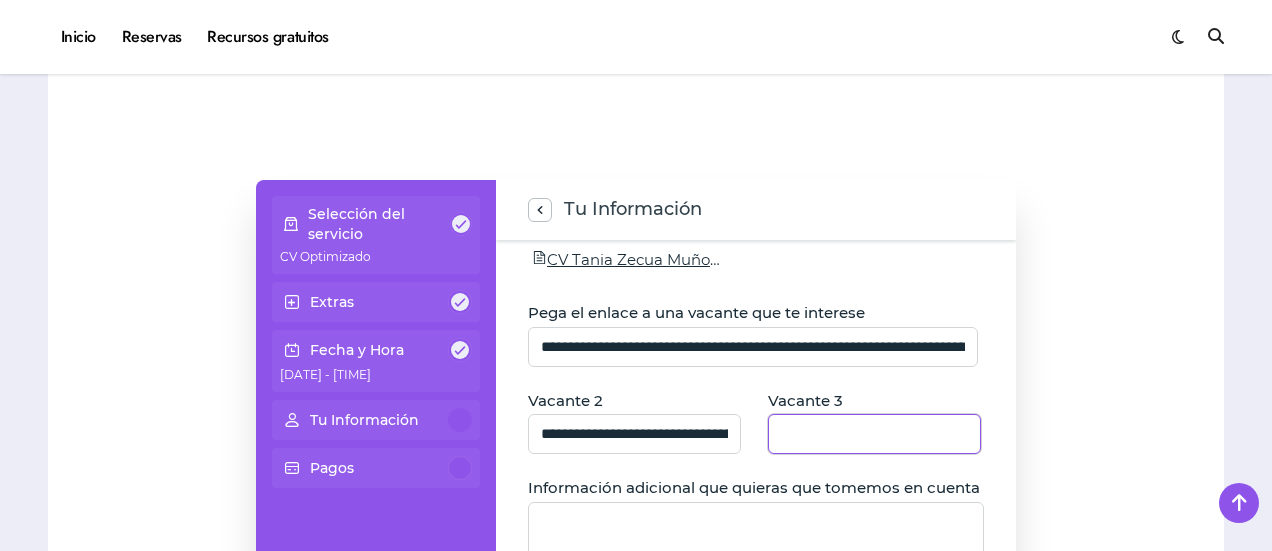 paste on "**********" 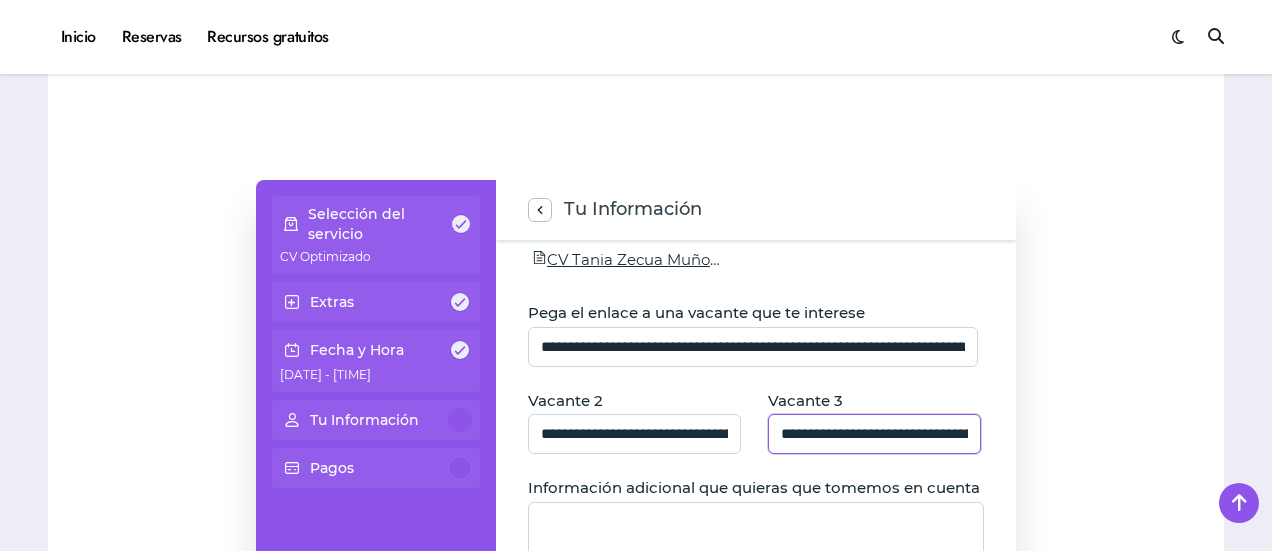scroll, scrollTop: 0, scrollLeft: 174, axis: horizontal 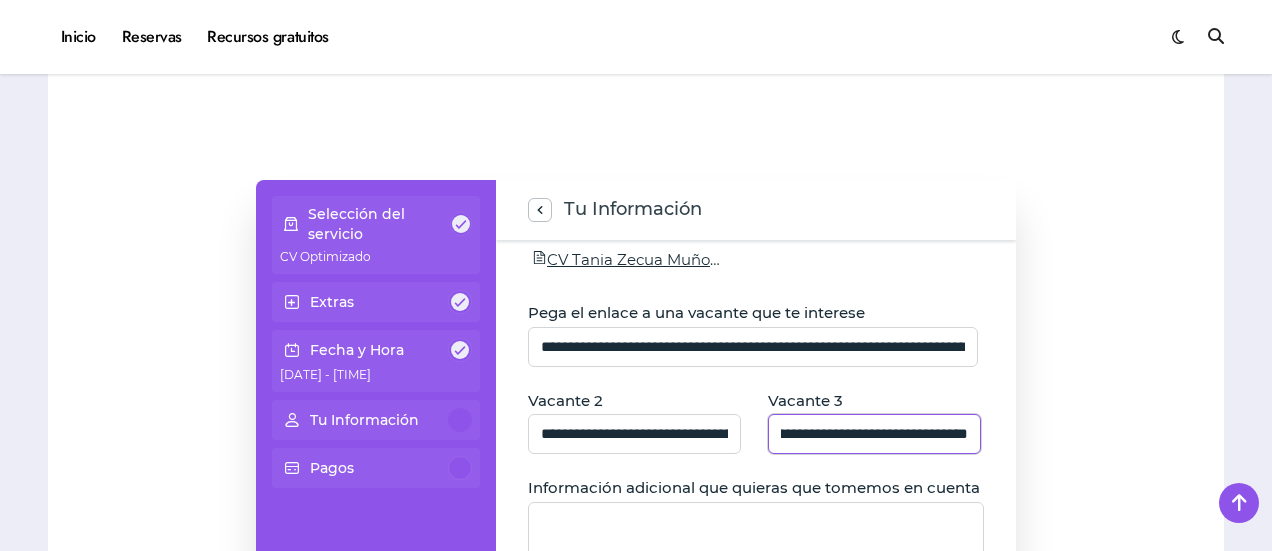 click on "**********" 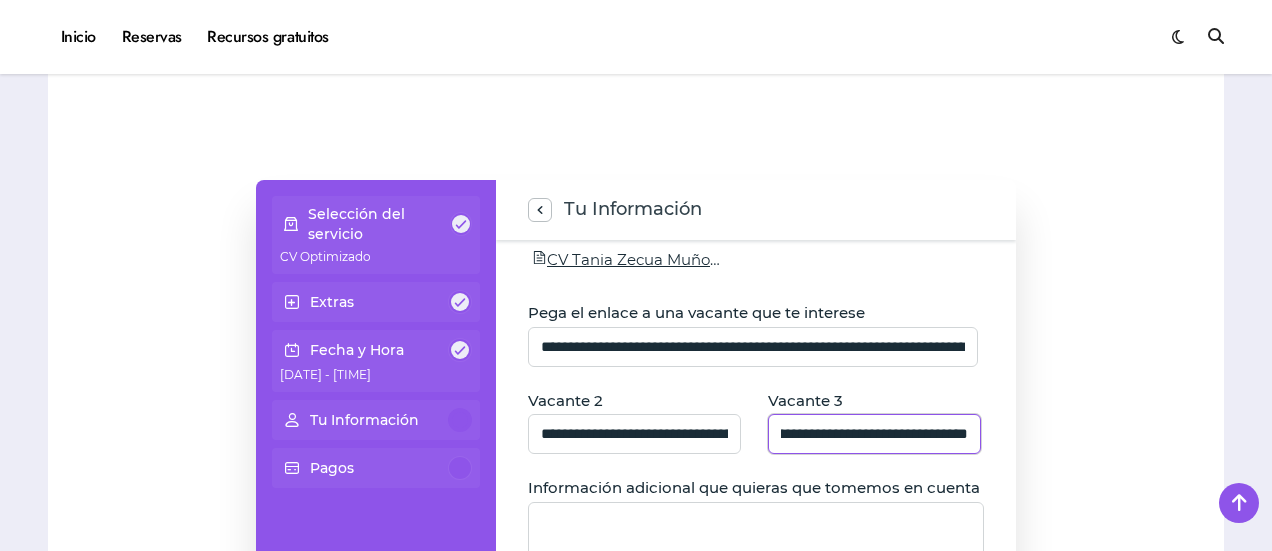 scroll, scrollTop: 0, scrollLeft: 0, axis: both 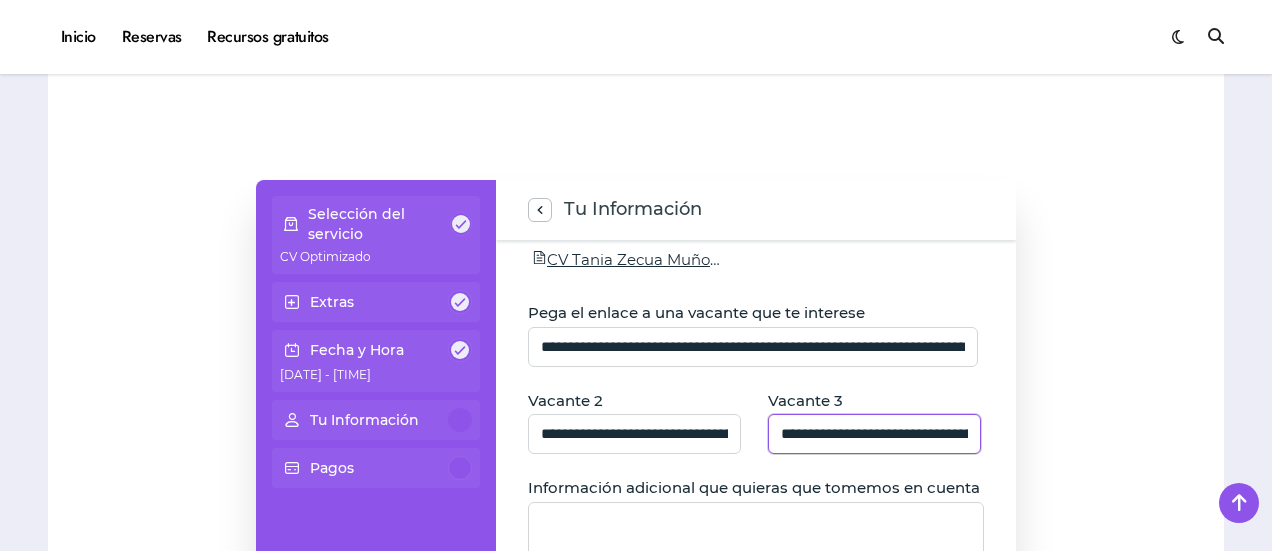 click on "**********" 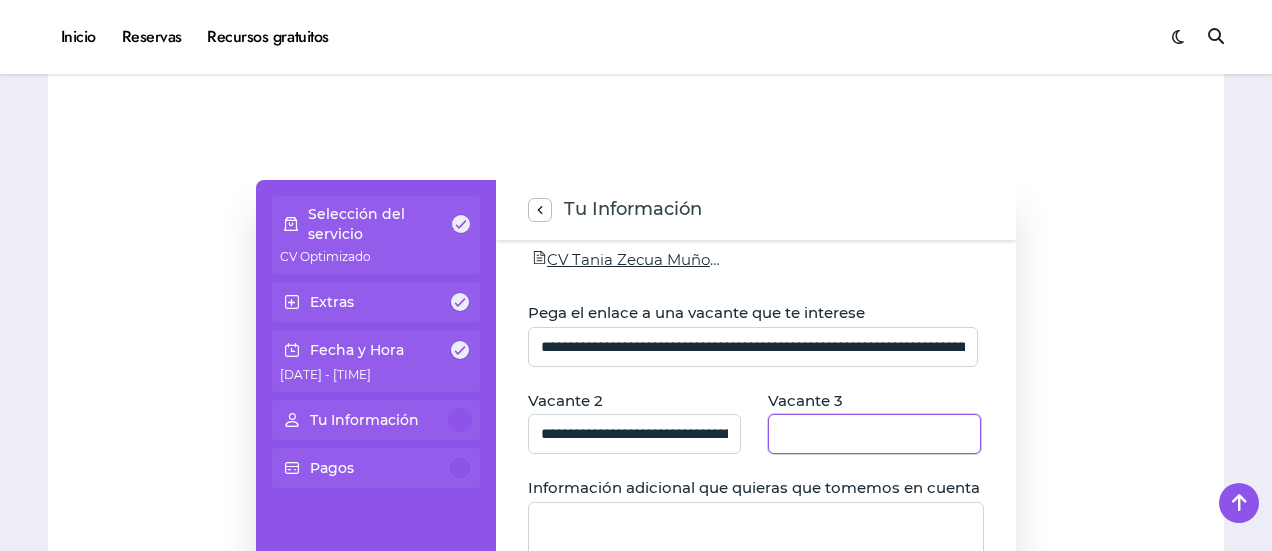 paste on "**********" 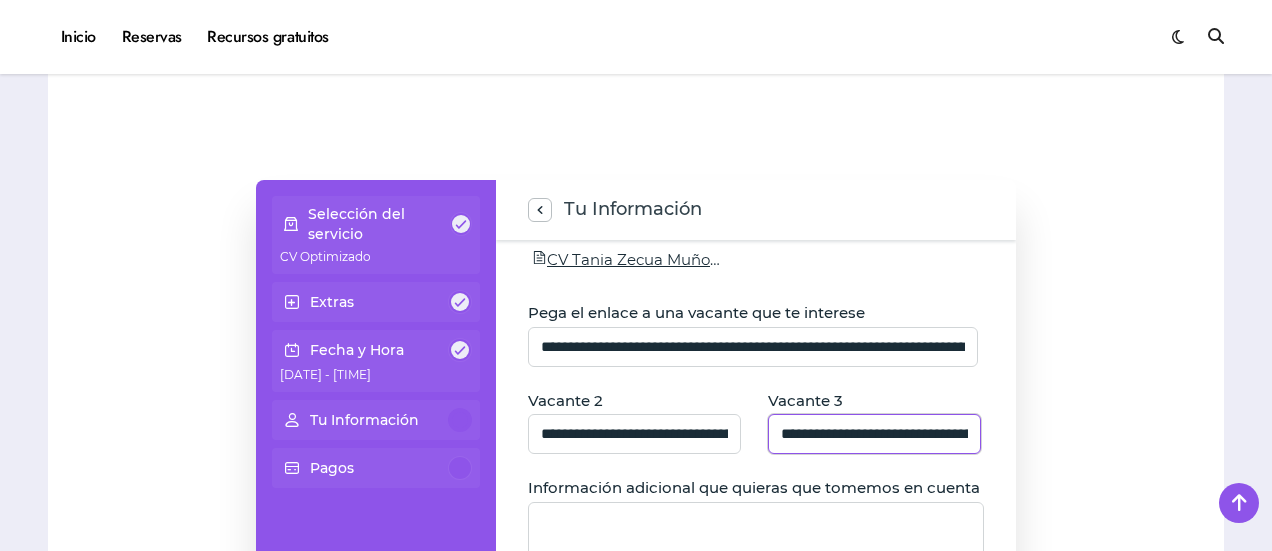 scroll, scrollTop: 0, scrollLeft: 172, axis: horizontal 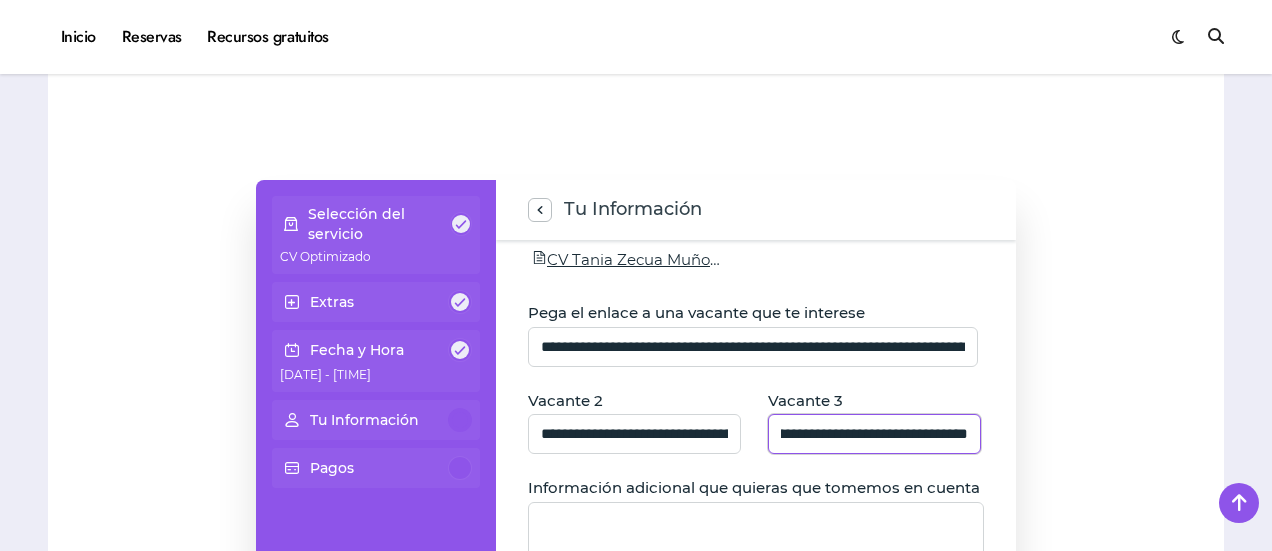 click on "**********" 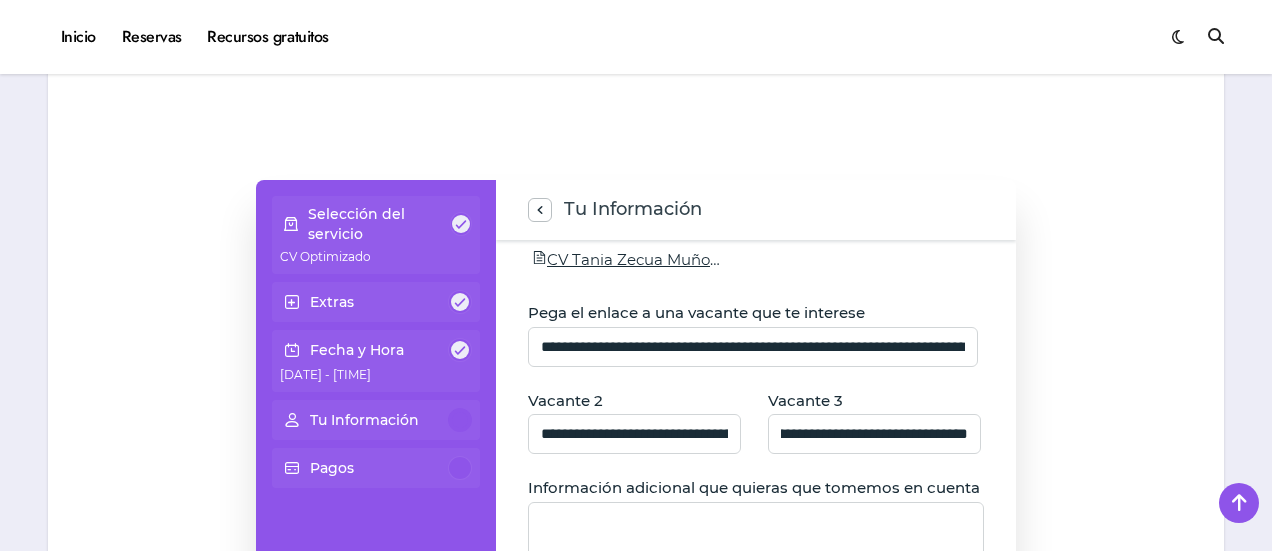 scroll, scrollTop: 0, scrollLeft: 0, axis: both 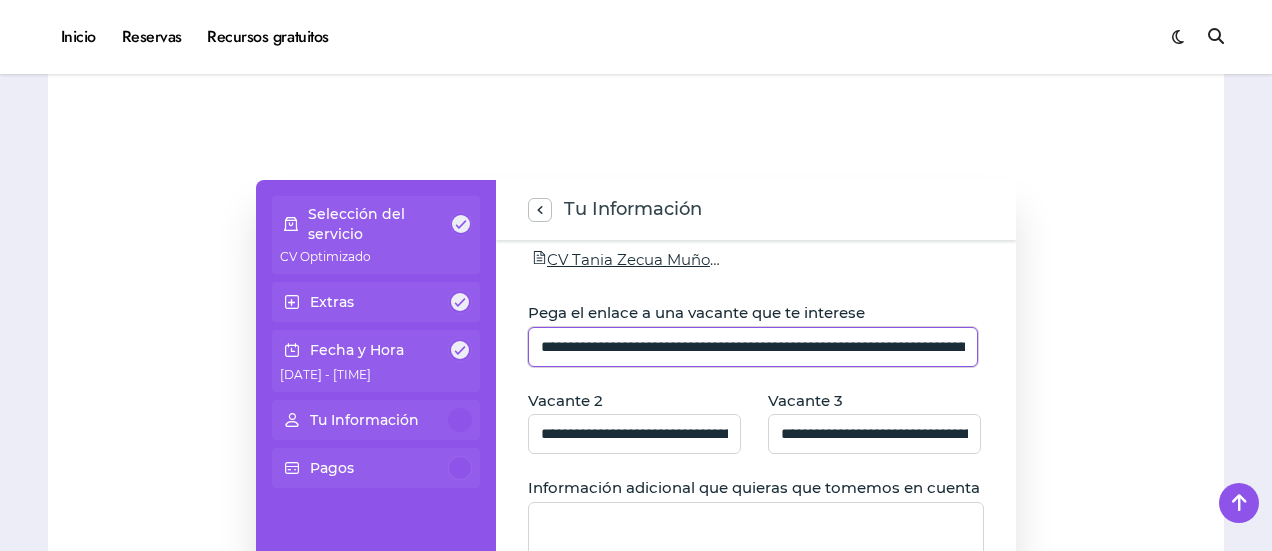 click on "**********" 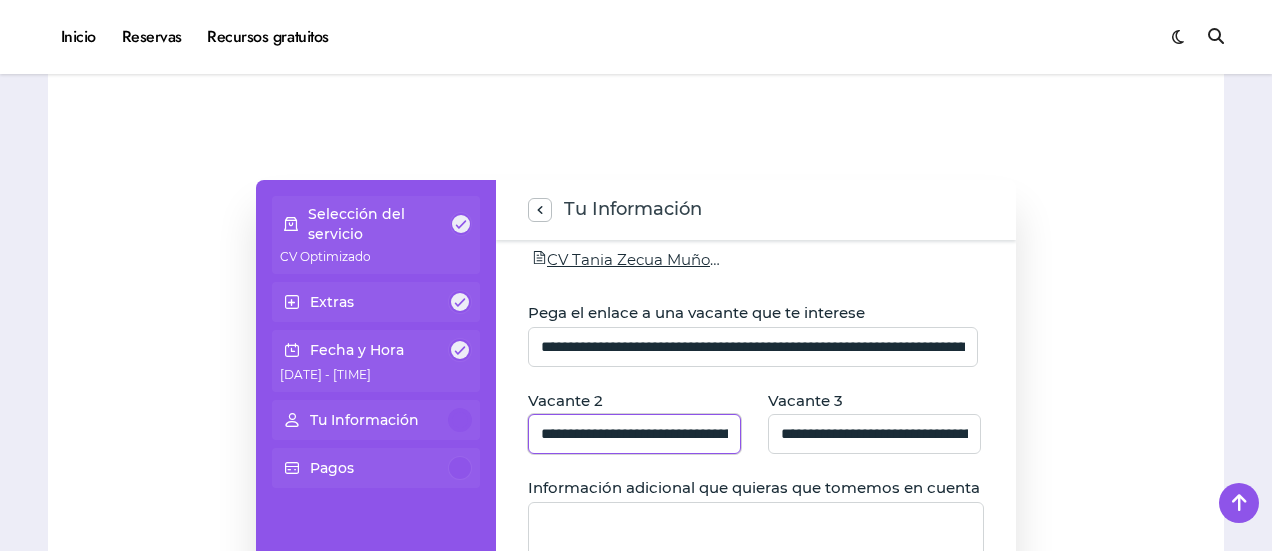 click on "**********" 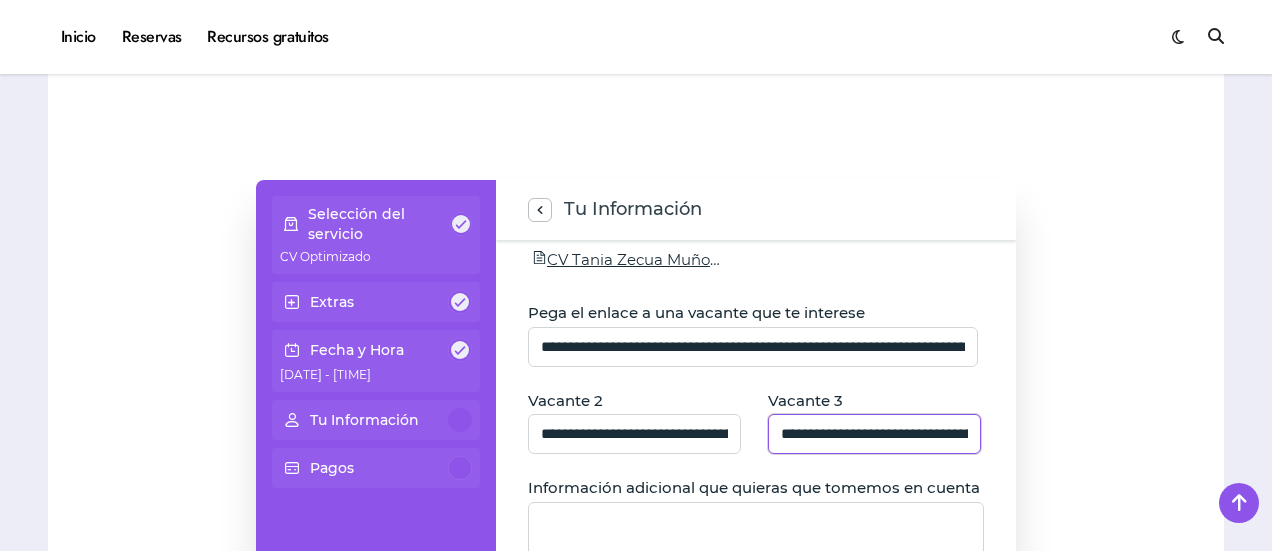 click on "**********" 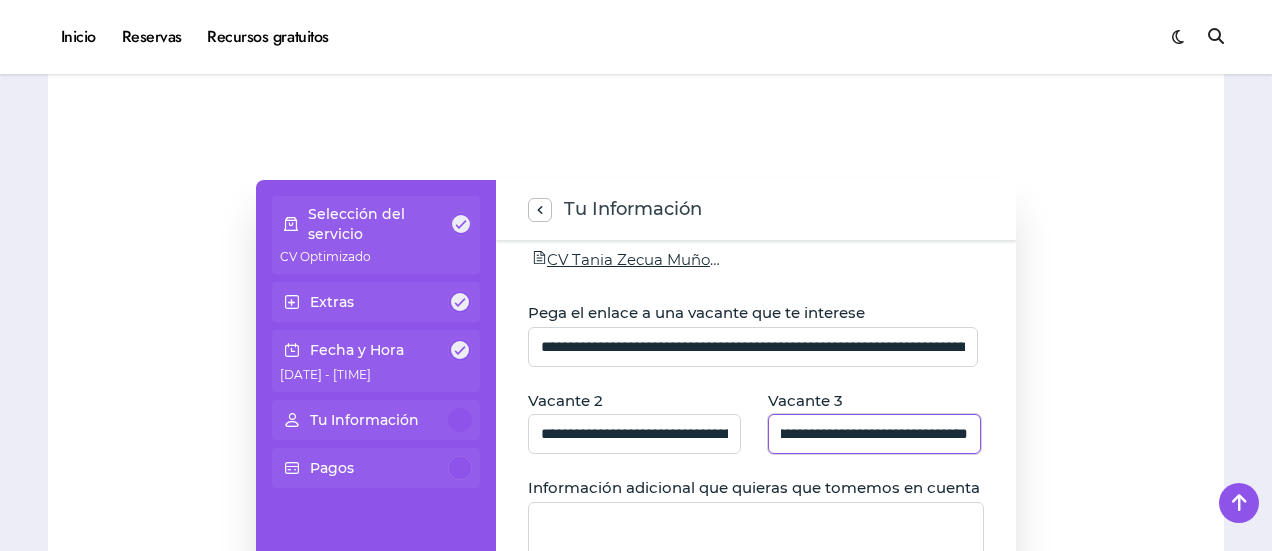 scroll, scrollTop: 399, scrollLeft: 0, axis: vertical 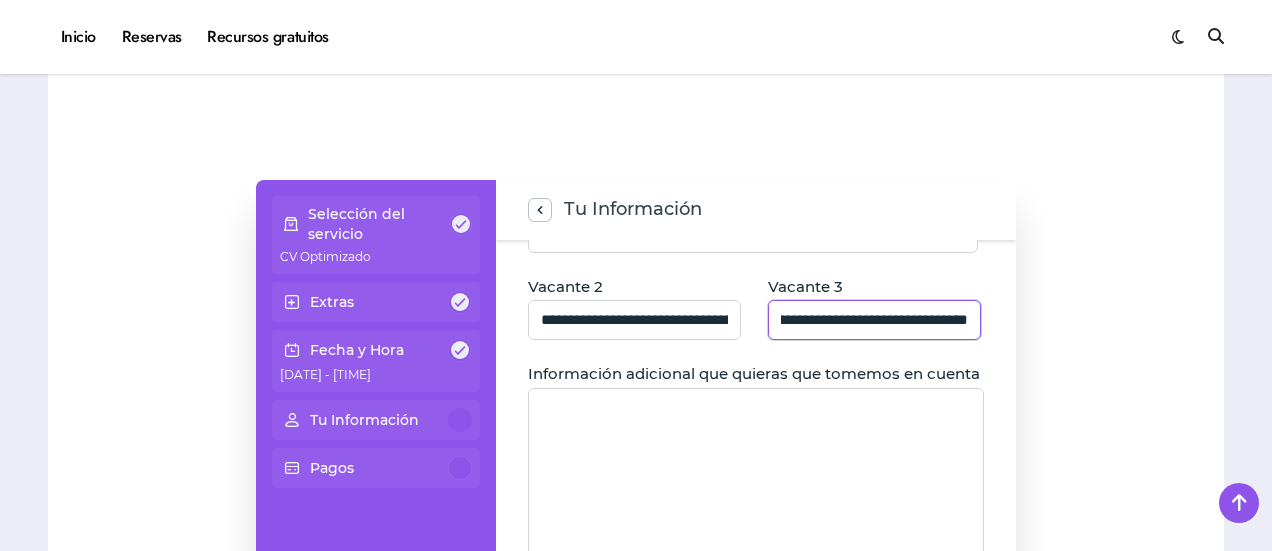 type on "**********" 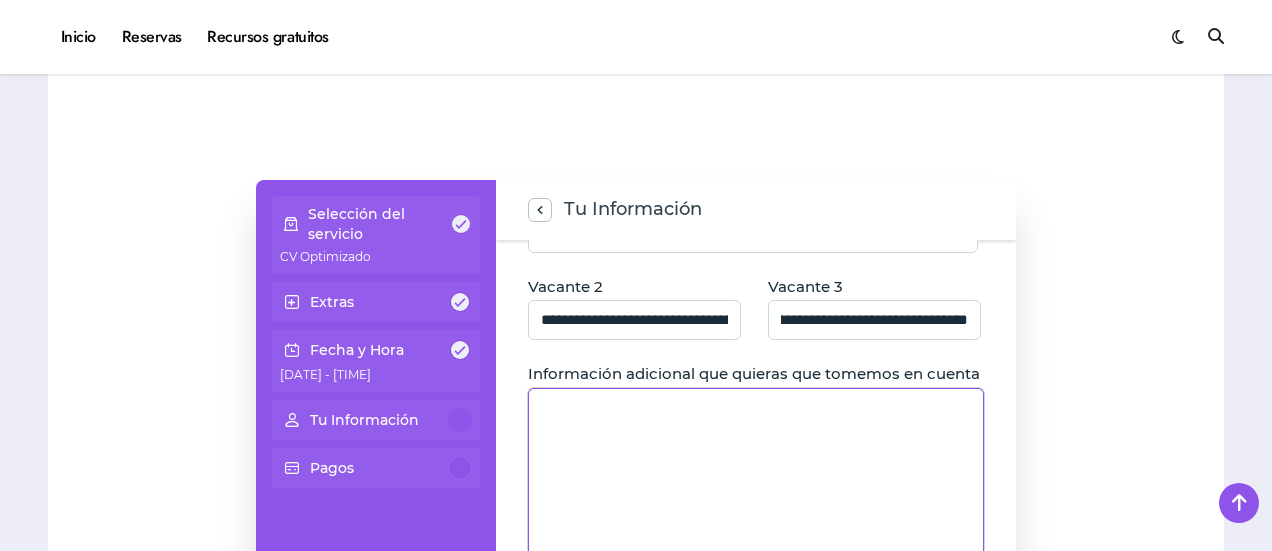scroll, scrollTop: 0, scrollLeft: 0, axis: both 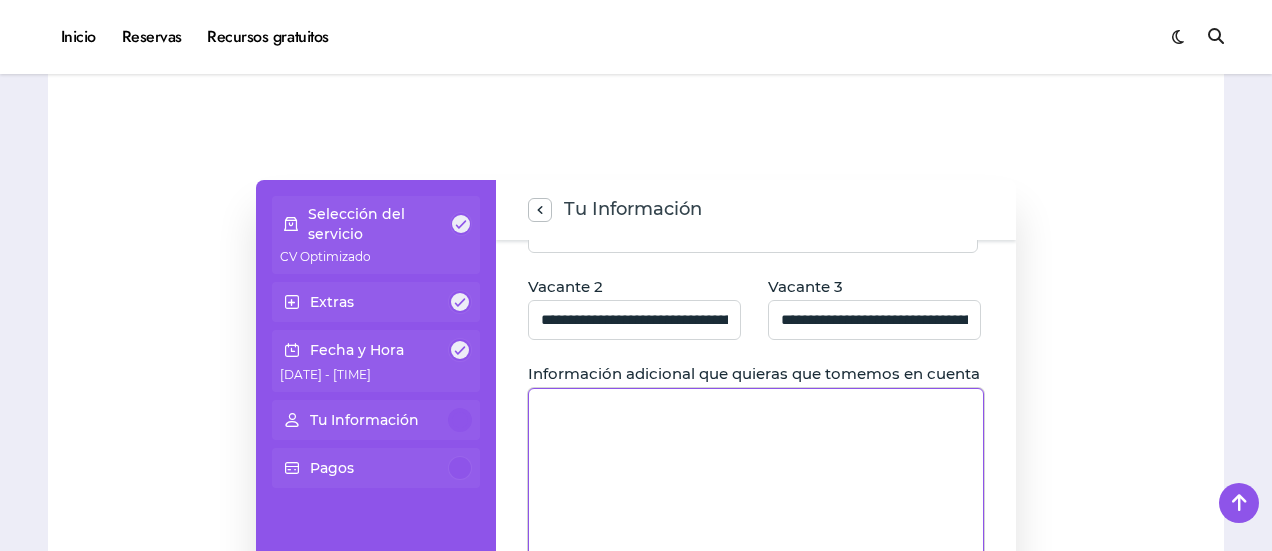 click 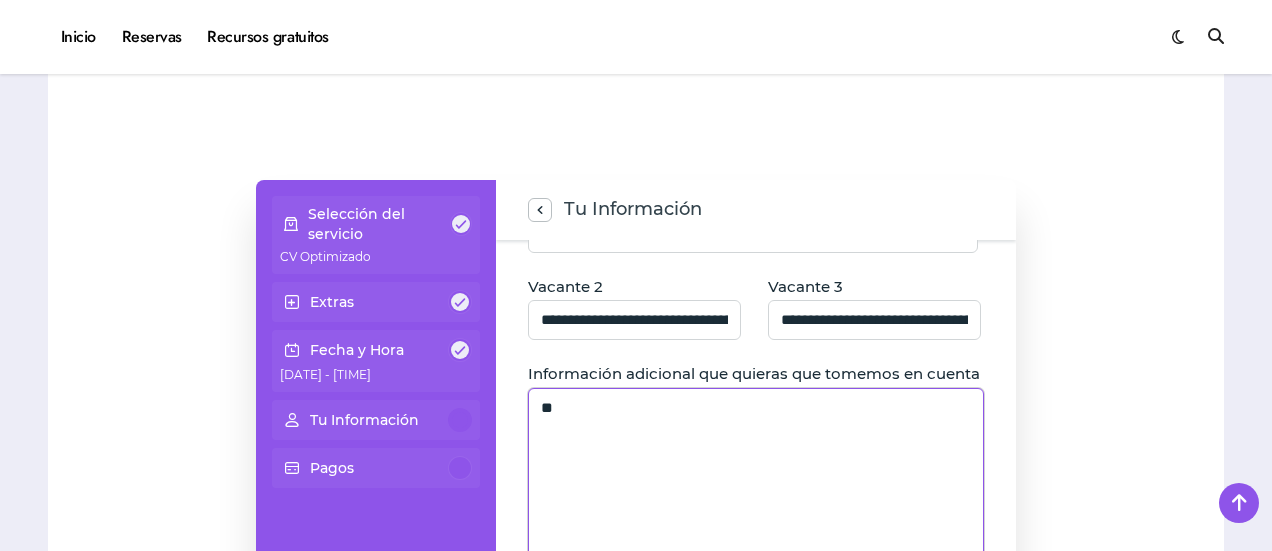 type on "*" 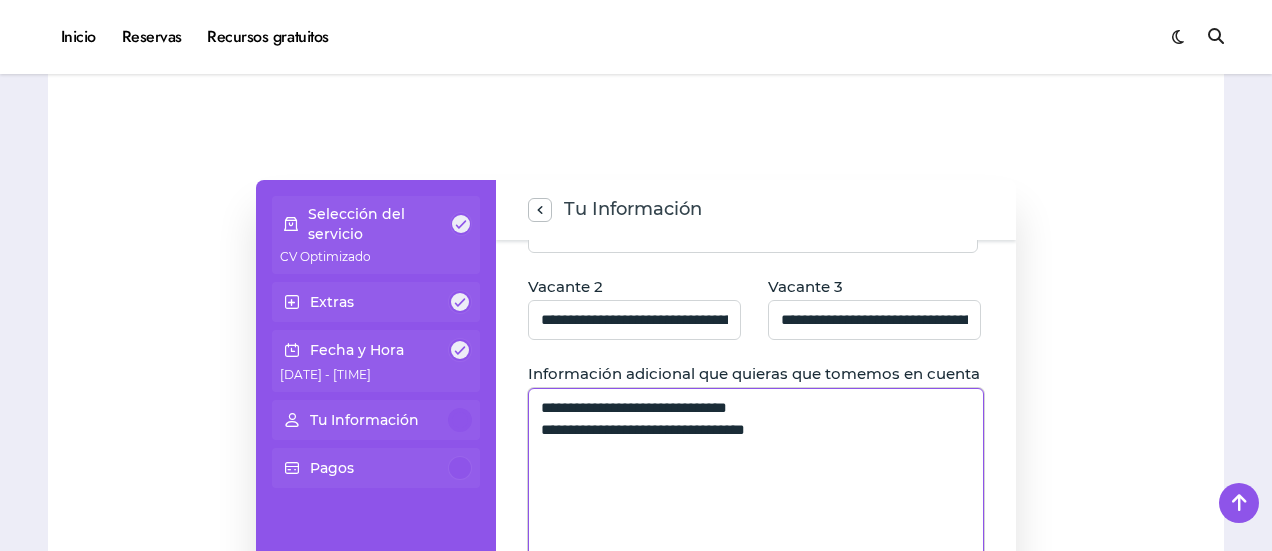 click on "**********" 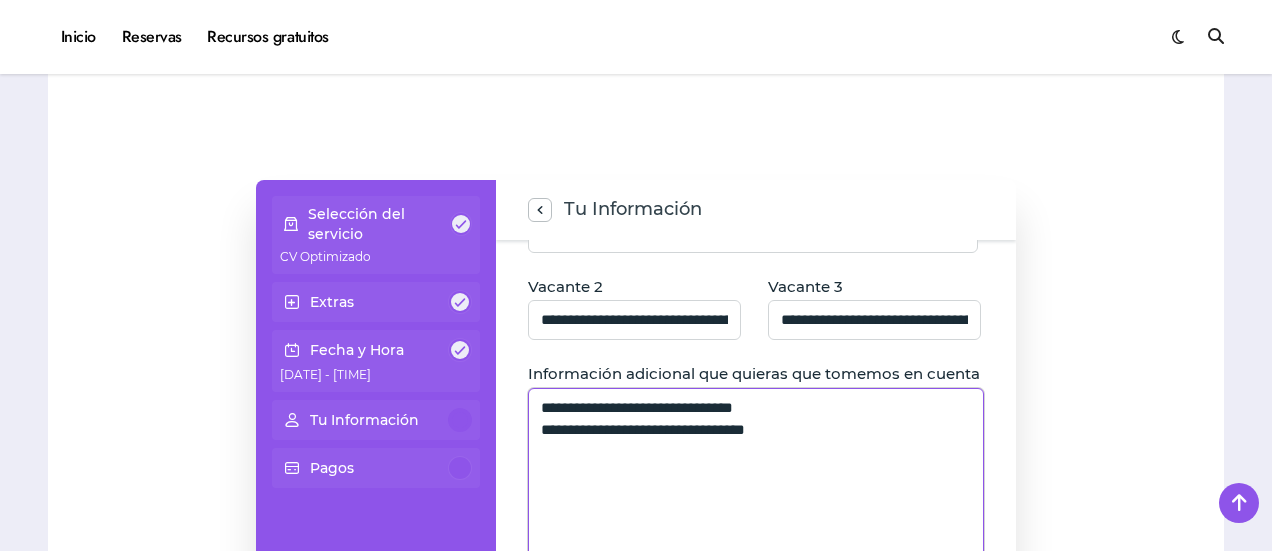 click on "**********" 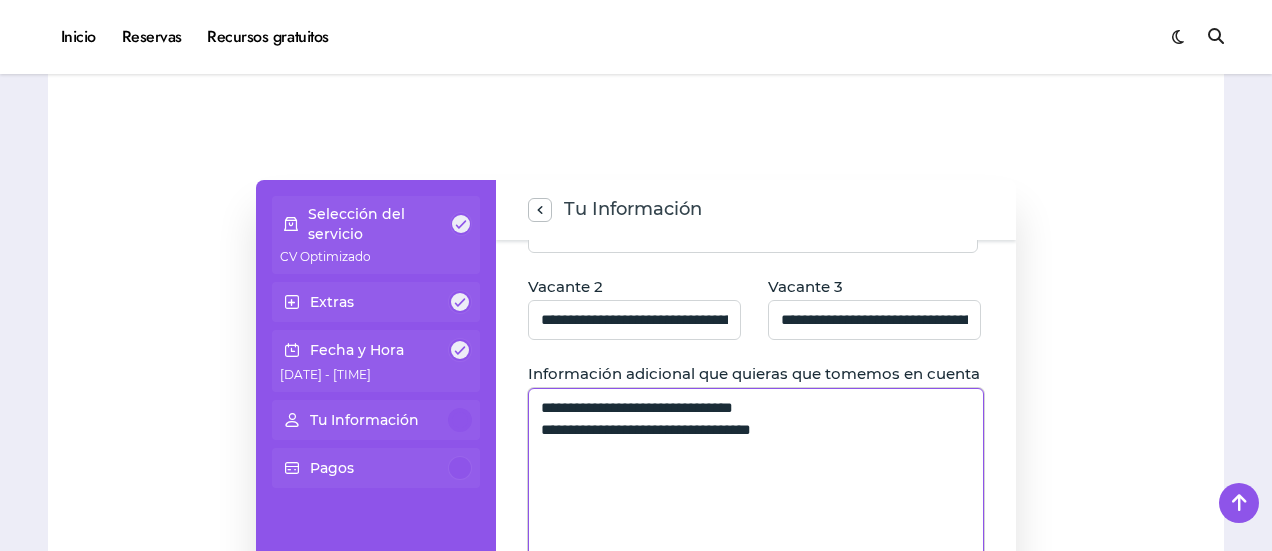 click on "**********" 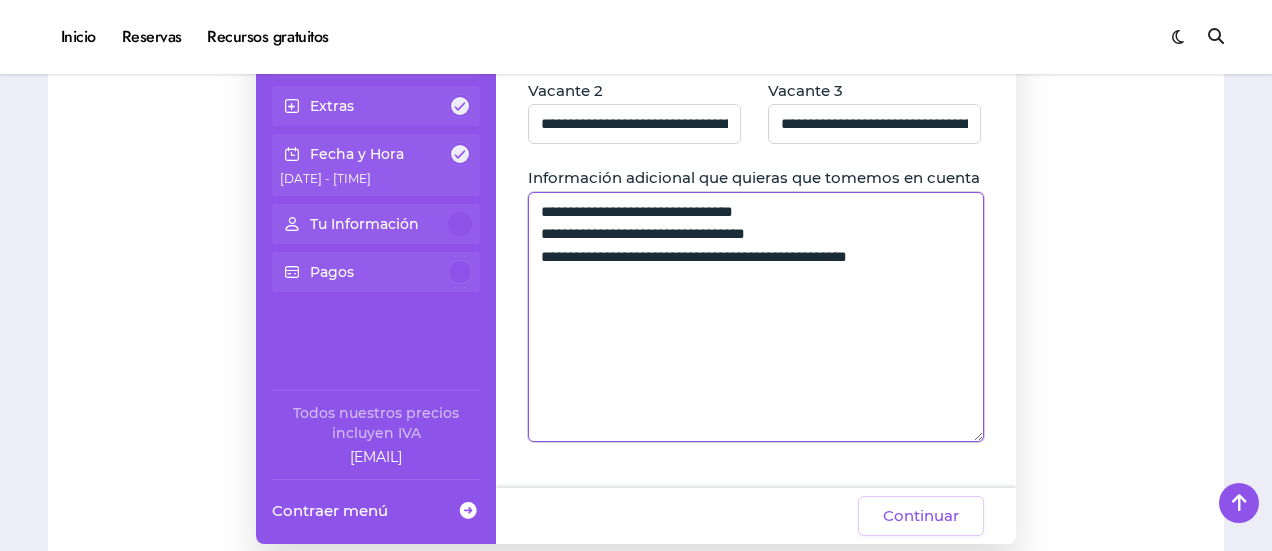 scroll, scrollTop: 800, scrollLeft: 0, axis: vertical 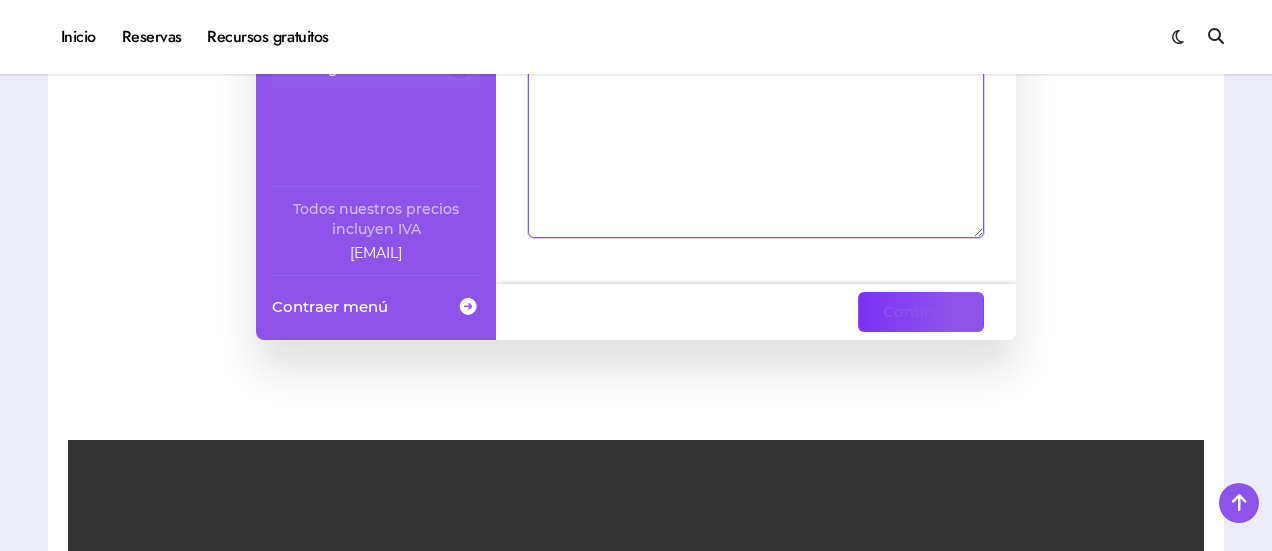 type on "**********" 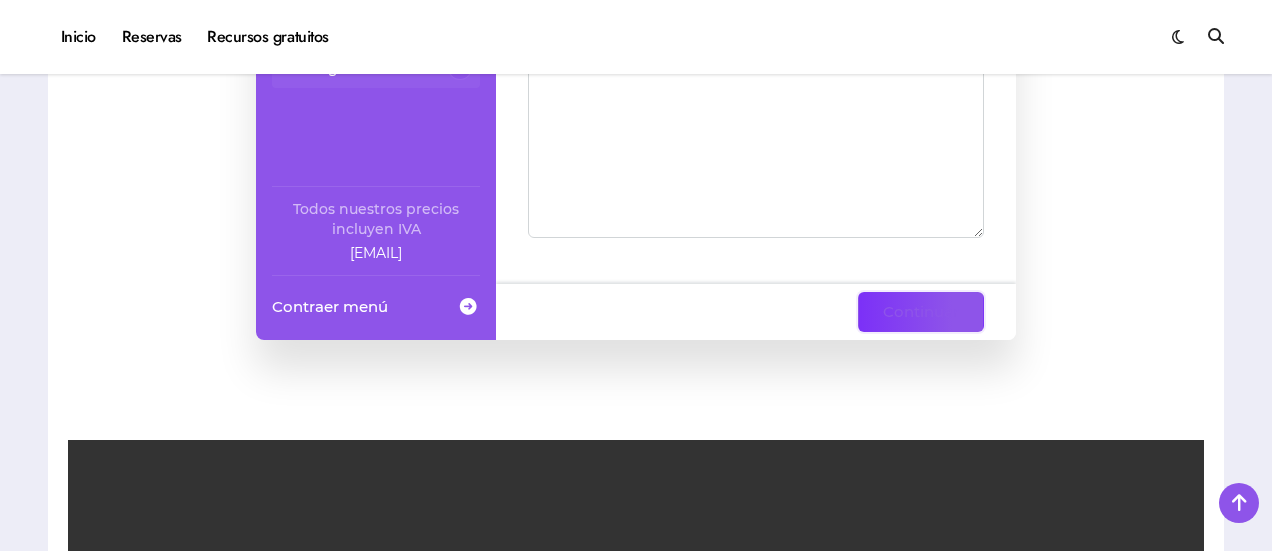 click on "Continuar" 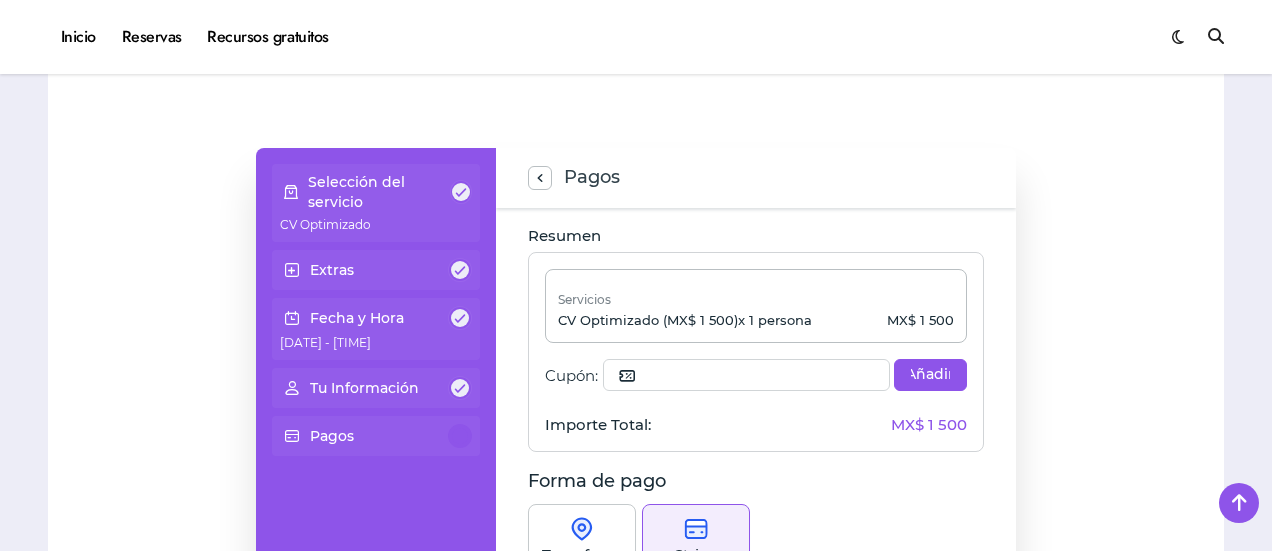 scroll, scrollTop: 400, scrollLeft: 0, axis: vertical 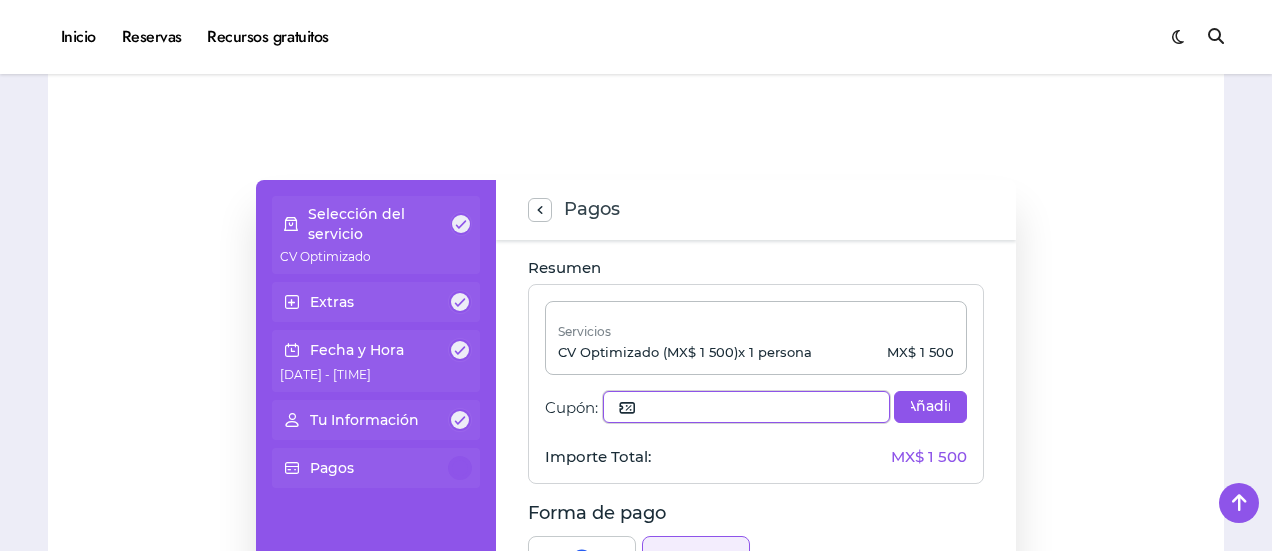 click 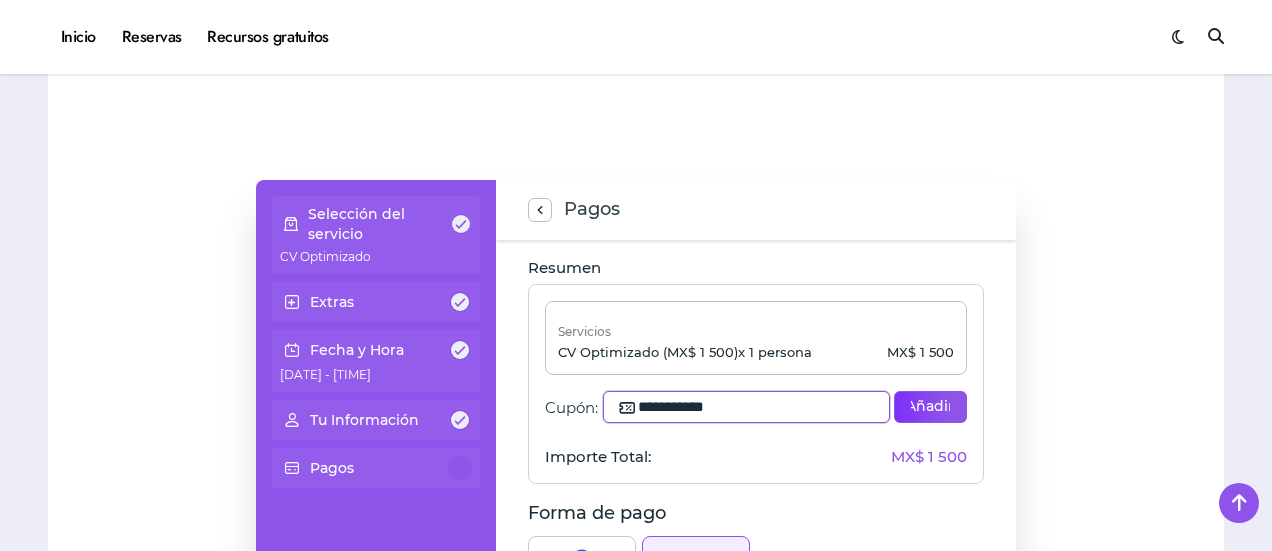 type on "**********" 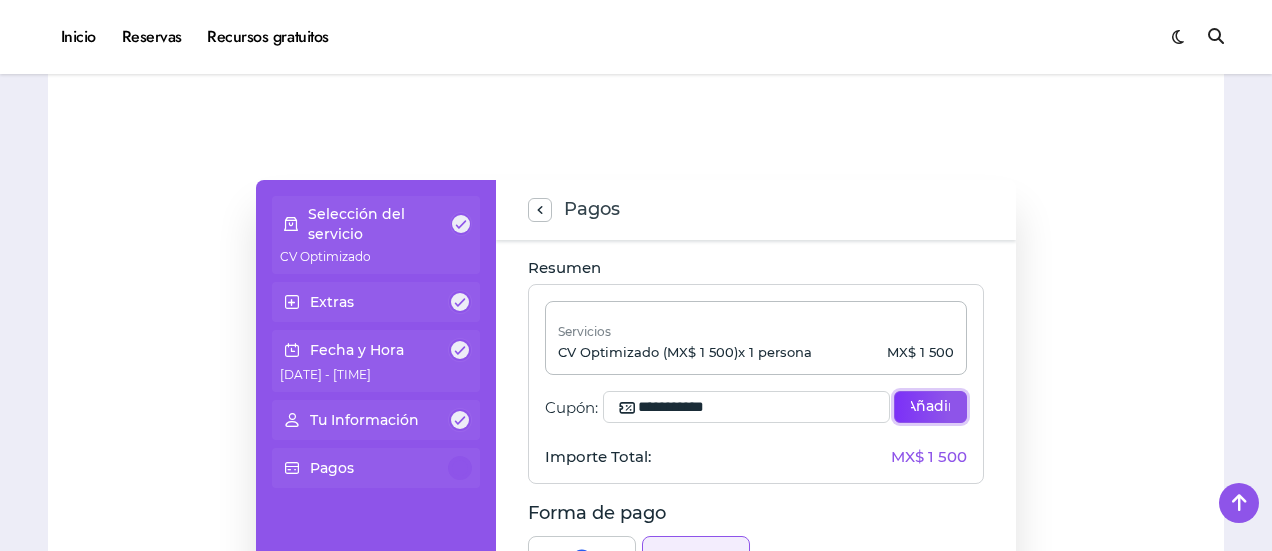 click on "Añadir" at bounding box center [930, 407] 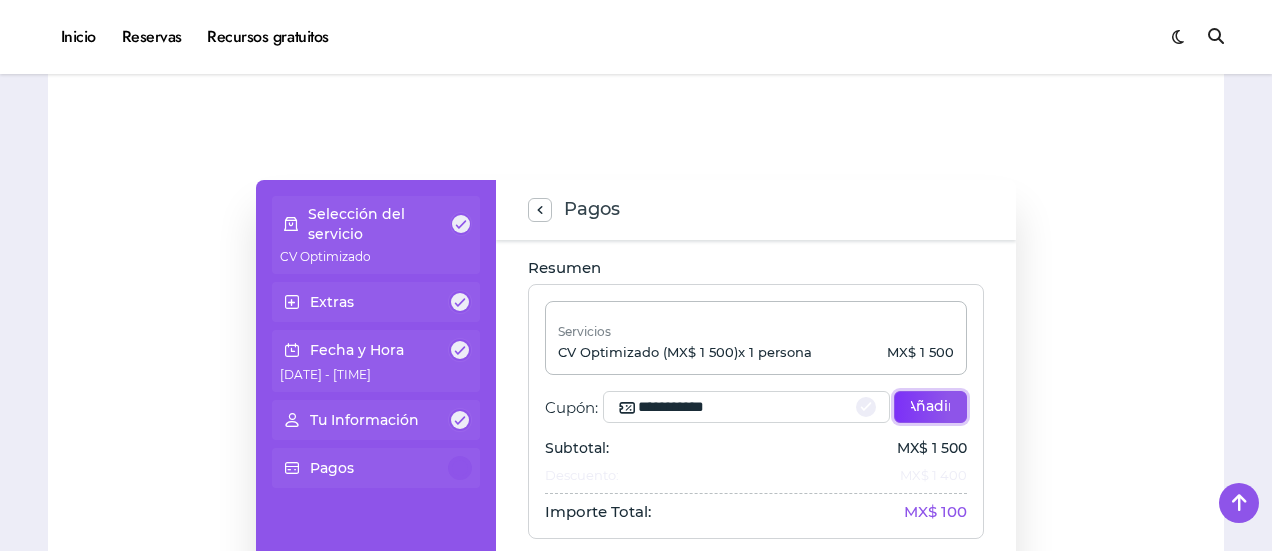 scroll, scrollTop: 217, scrollLeft: 0, axis: vertical 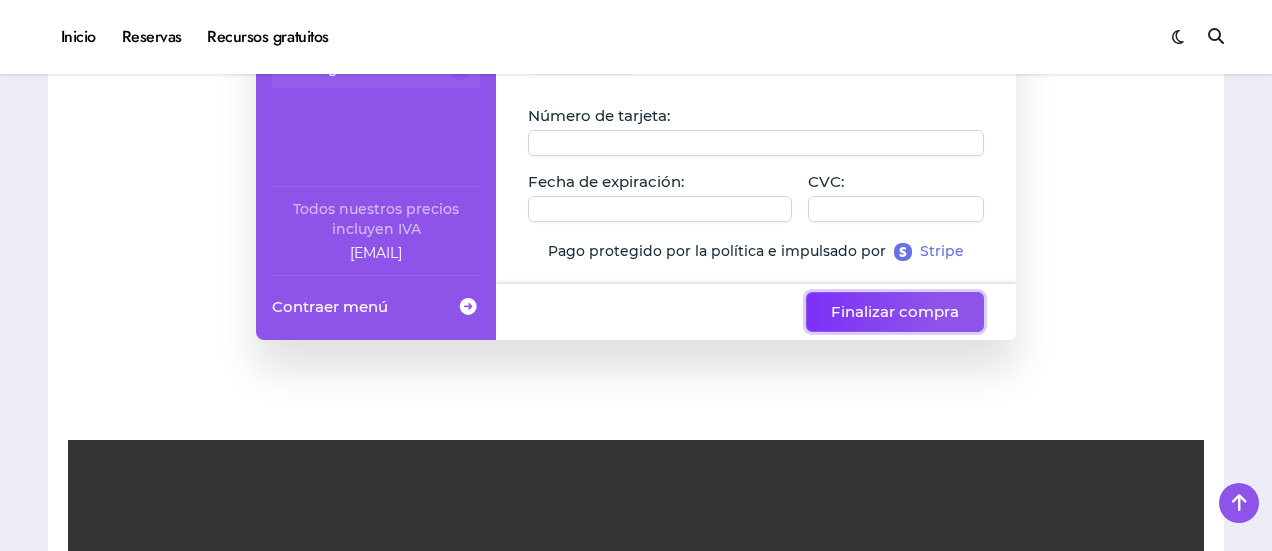 click on "Finalizar compra" at bounding box center [895, 312] 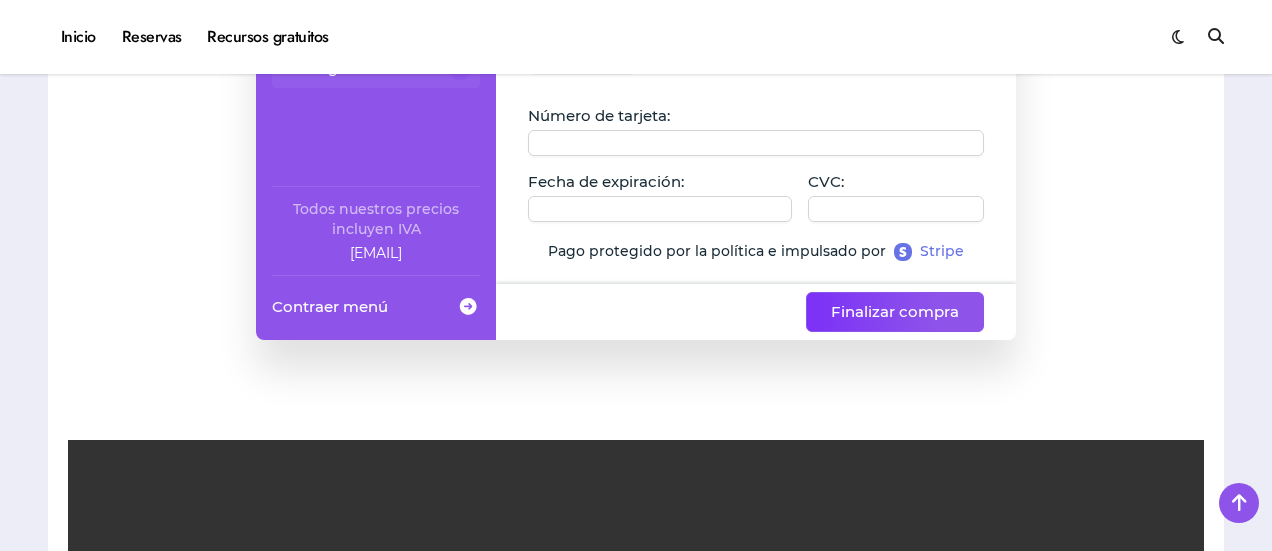 scroll, scrollTop: 130, scrollLeft: 0, axis: vertical 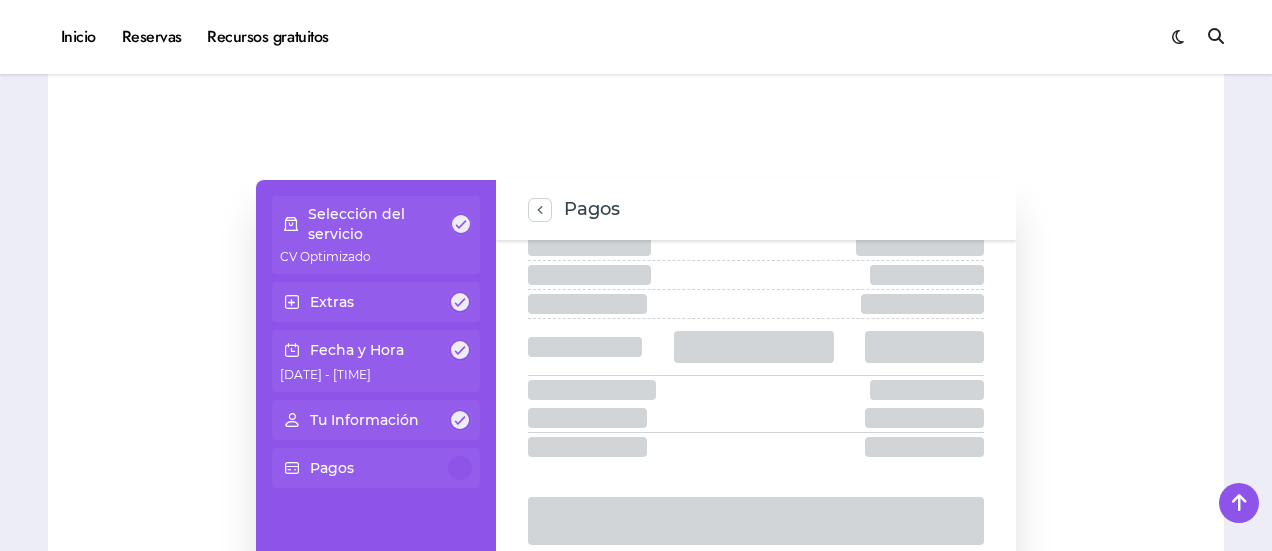 click on "**********" at bounding box center (636, 460) 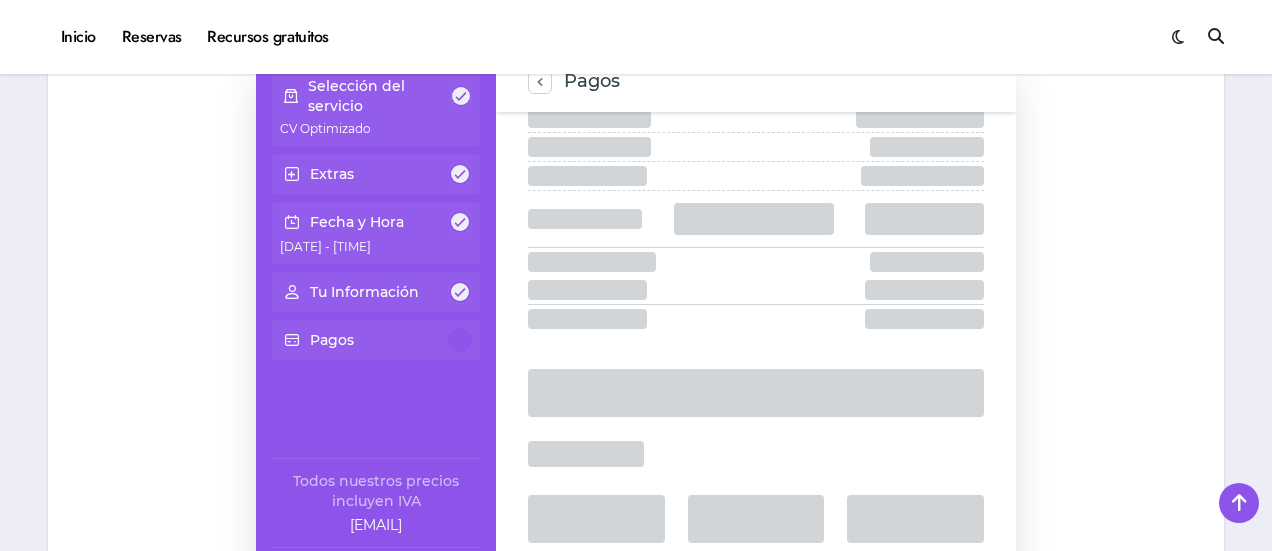 scroll, scrollTop: 400, scrollLeft: 0, axis: vertical 